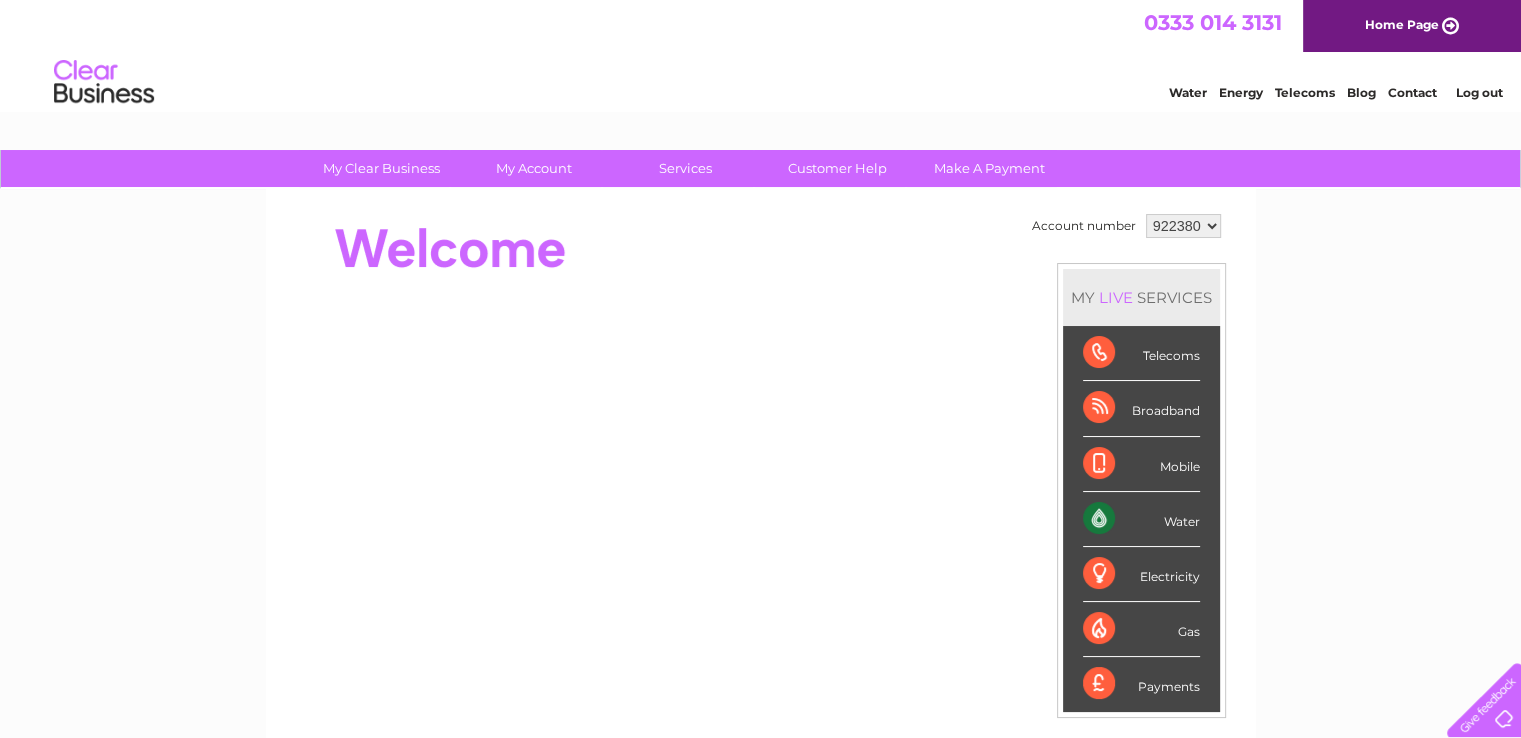 scroll, scrollTop: 0, scrollLeft: 0, axis: both 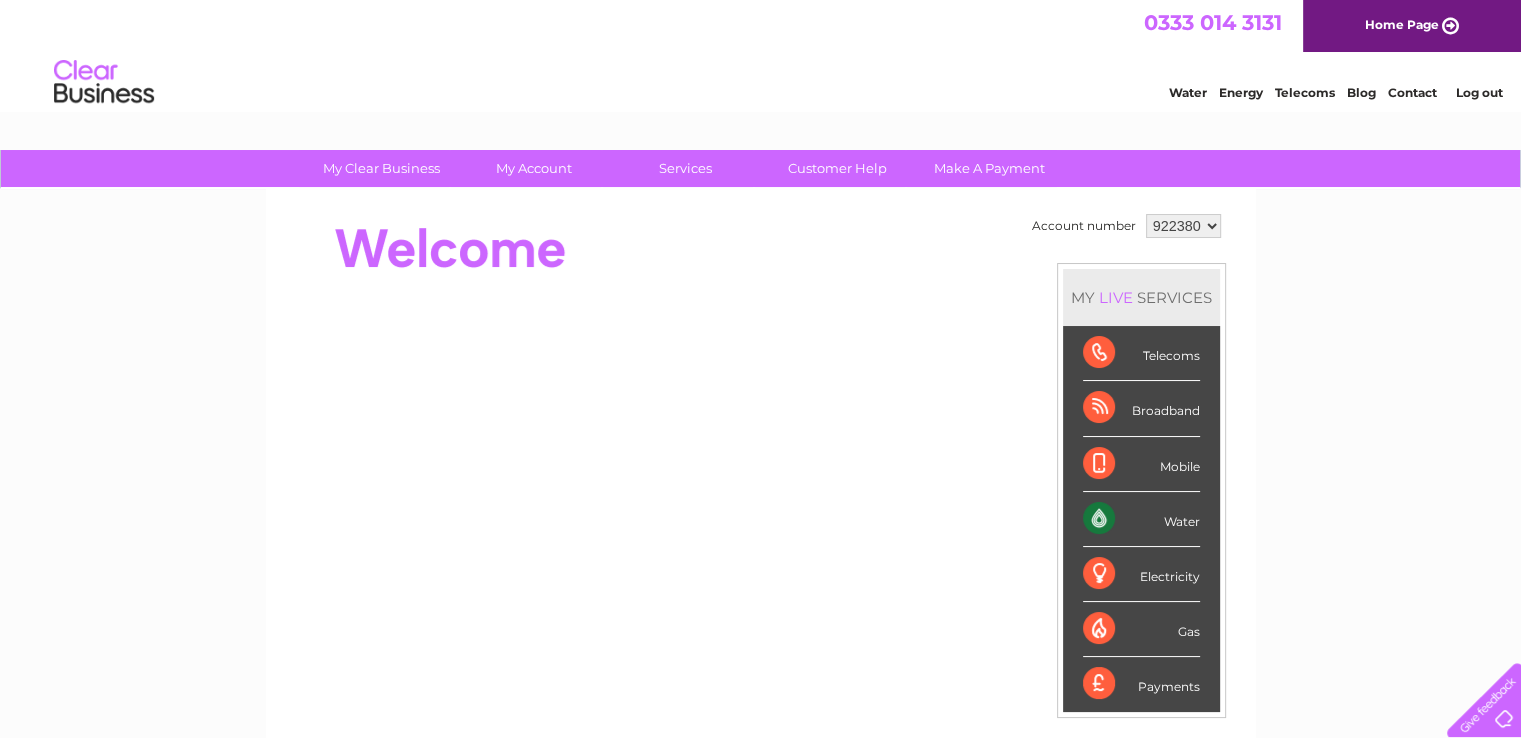click on "922380
926408
926409" at bounding box center [1183, 226] 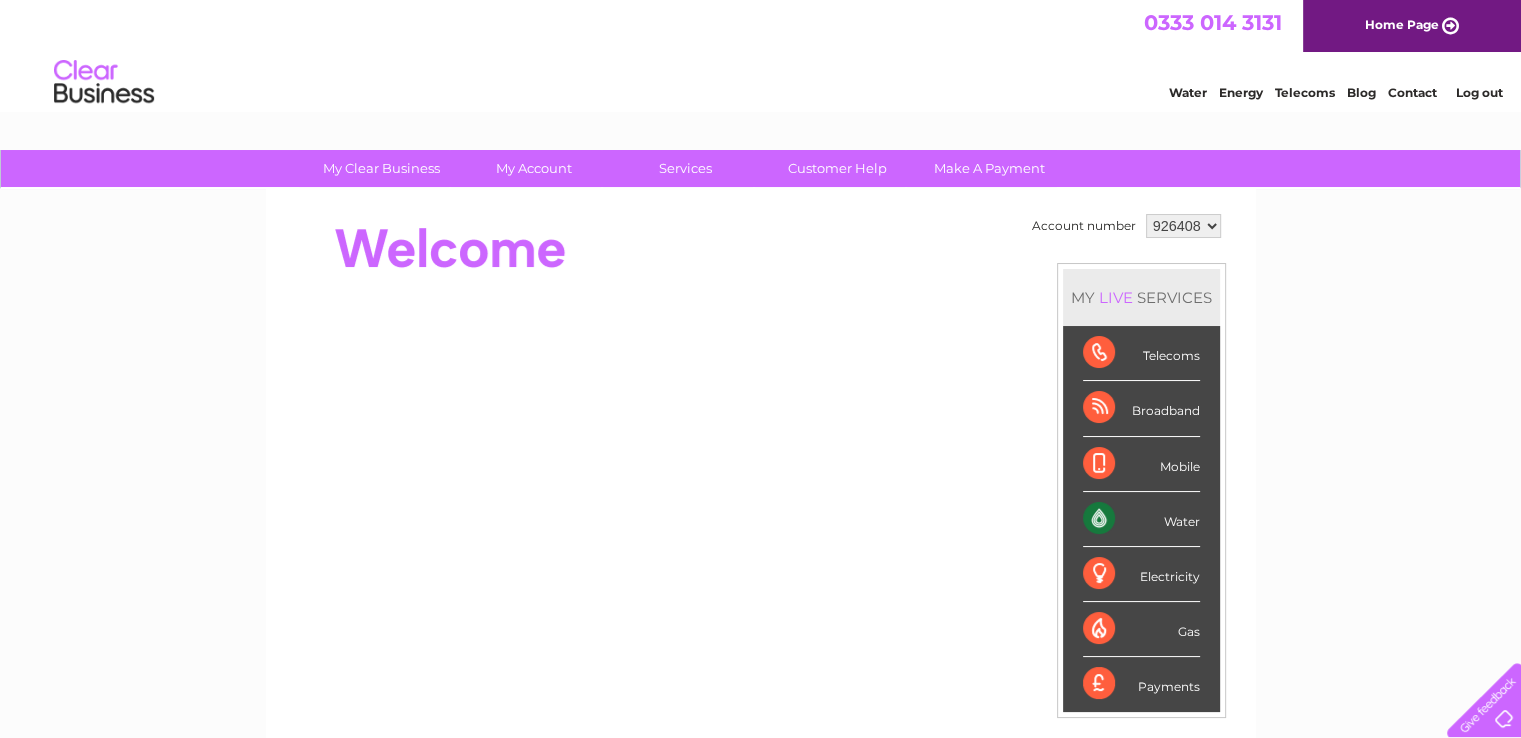 click on "922380
926408
926409" at bounding box center (1183, 226) 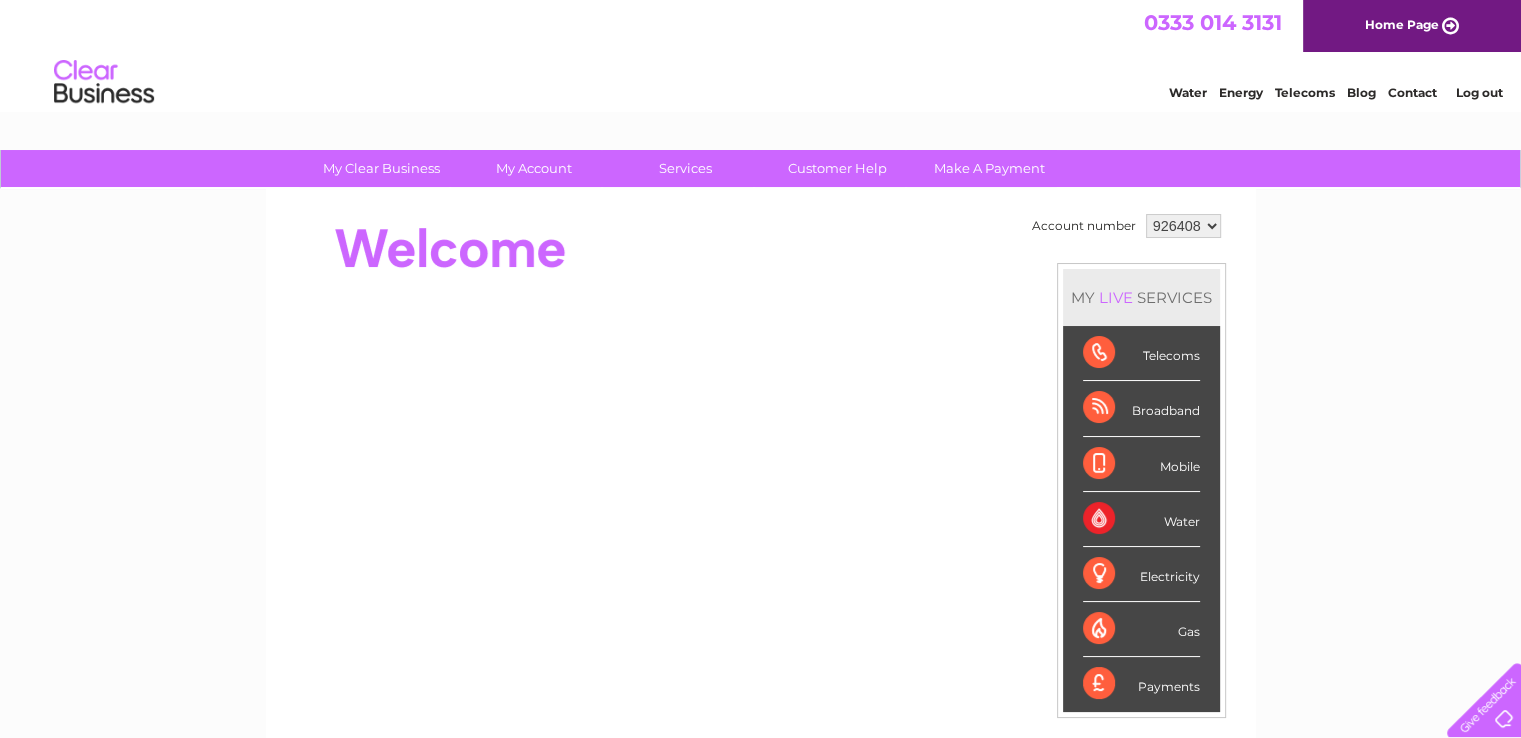 scroll, scrollTop: 0, scrollLeft: 0, axis: both 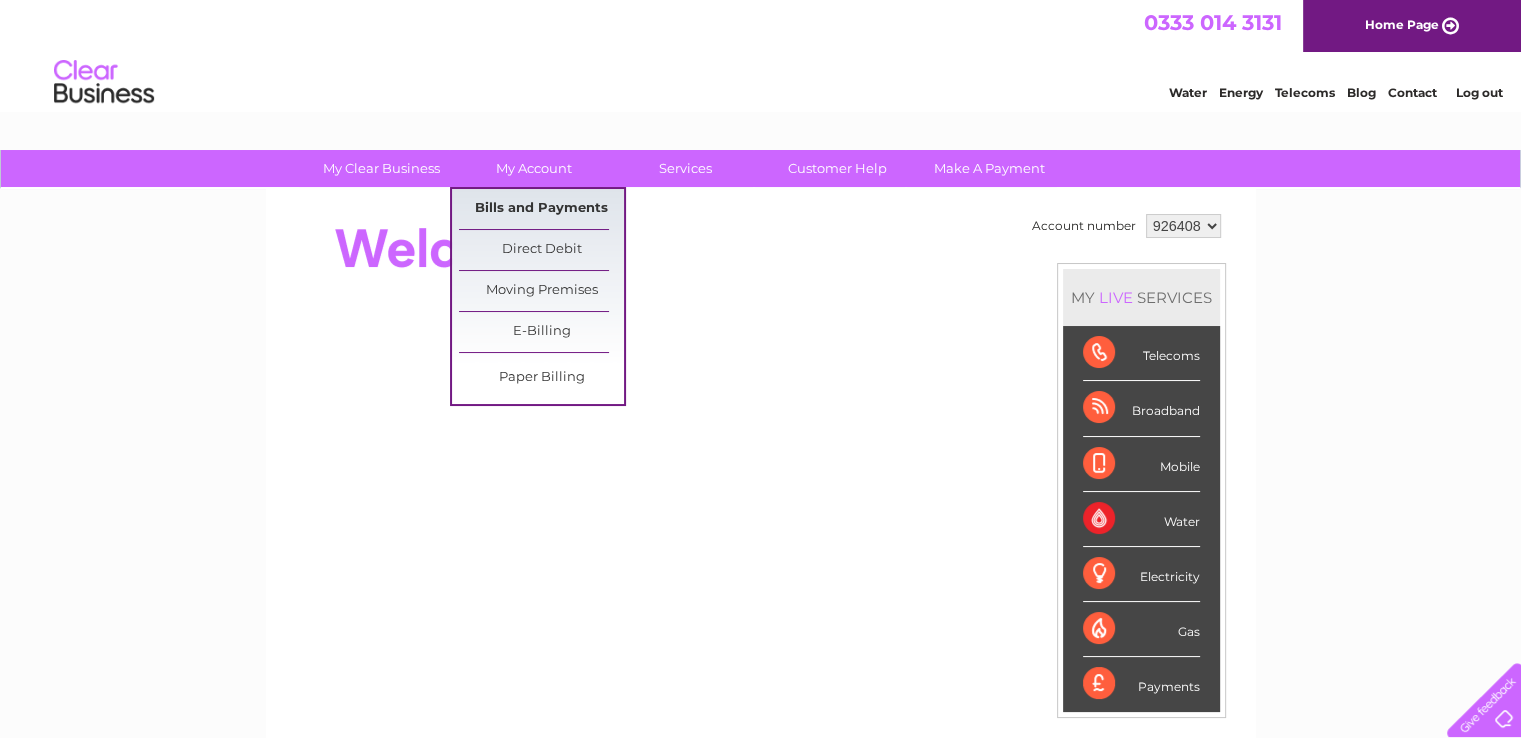 click on "Bills and Payments" at bounding box center [541, 209] 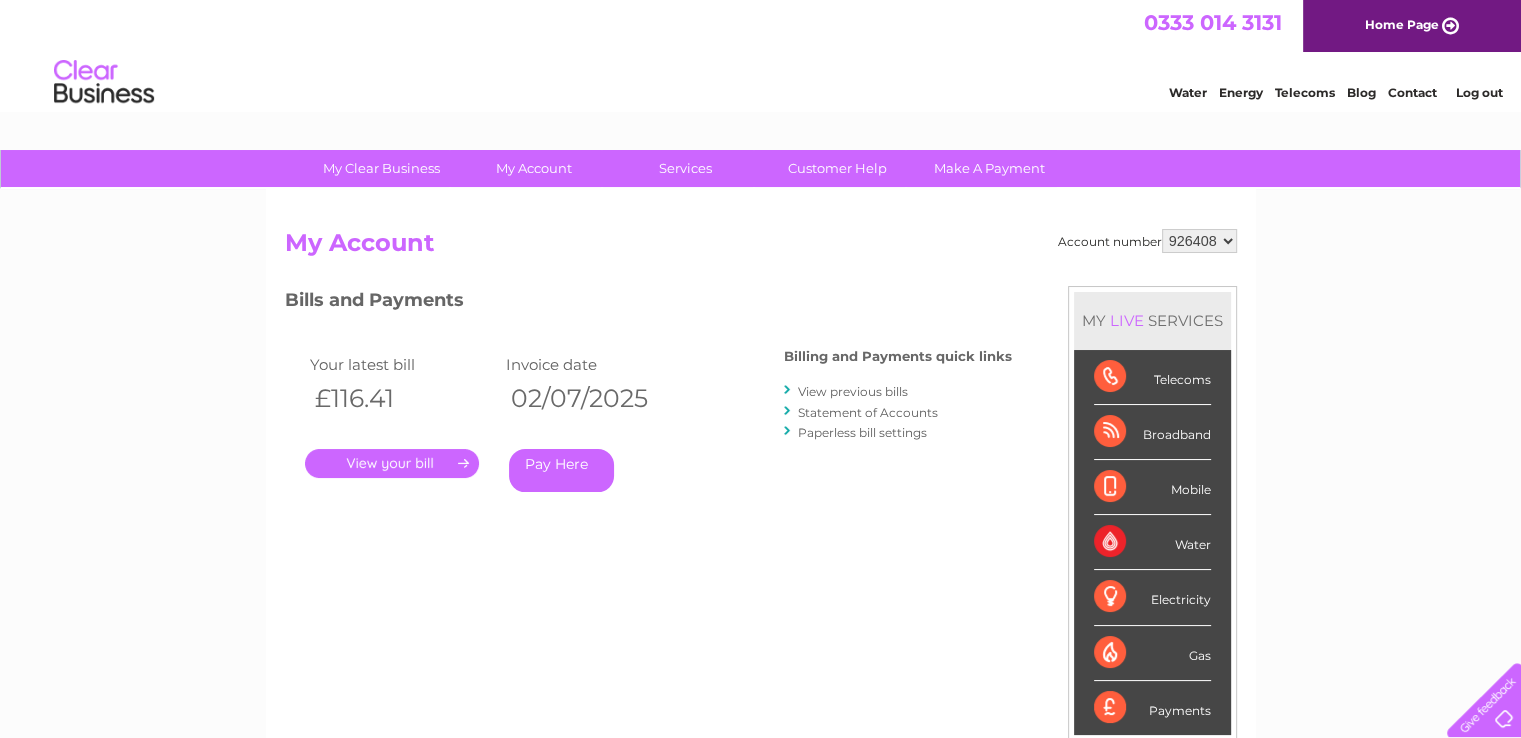 scroll, scrollTop: 0, scrollLeft: 0, axis: both 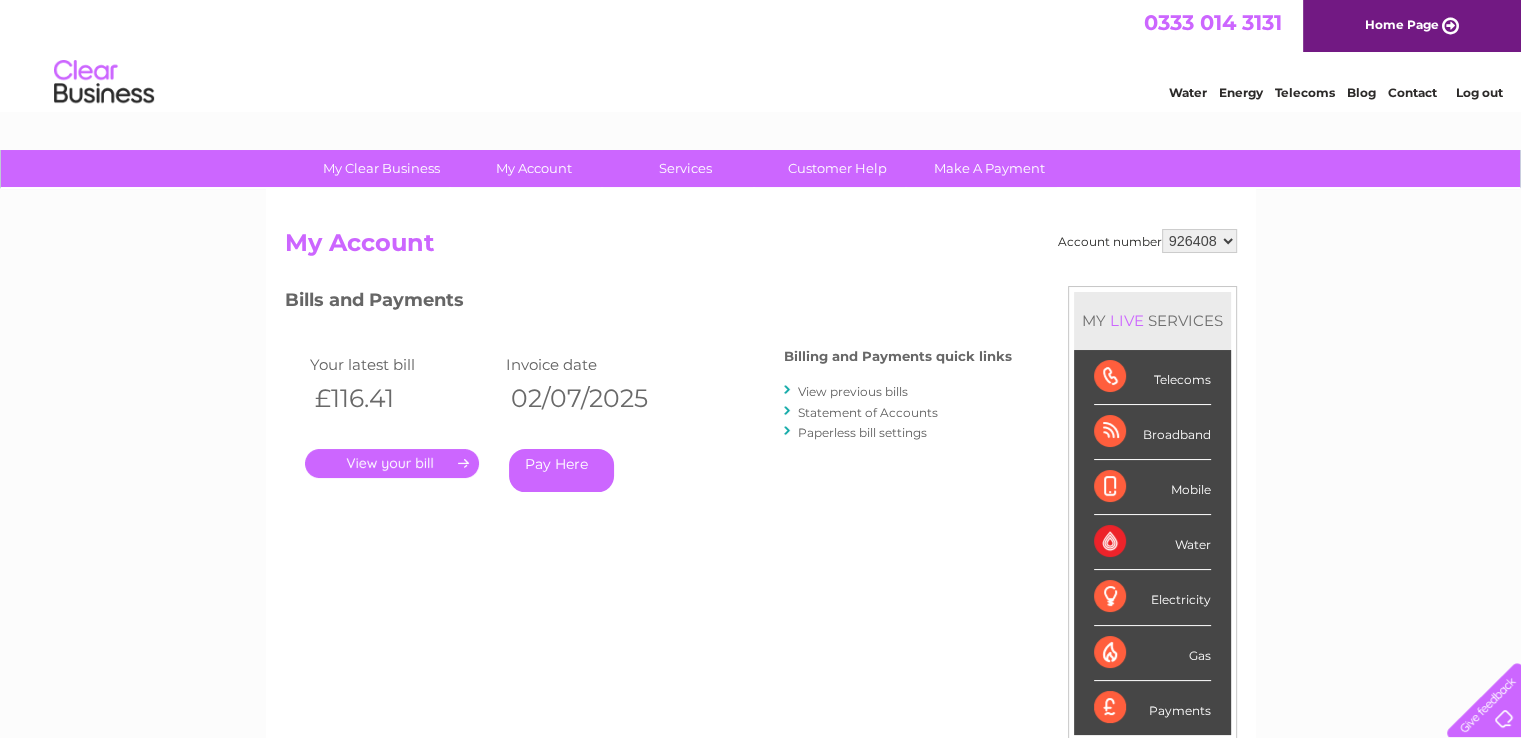 click on "View previous bills" at bounding box center (853, 391) 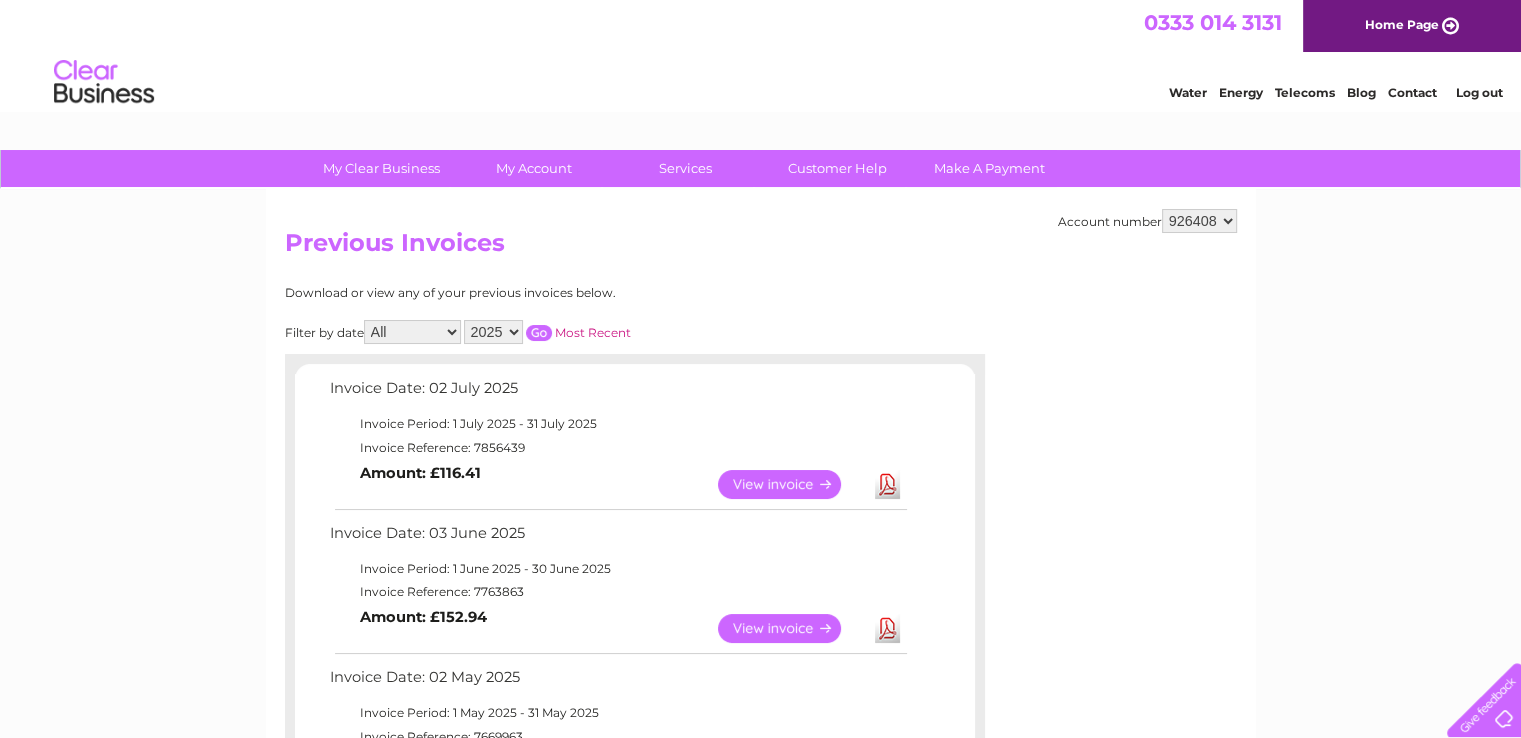 scroll, scrollTop: 0, scrollLeft: 0, axis: both 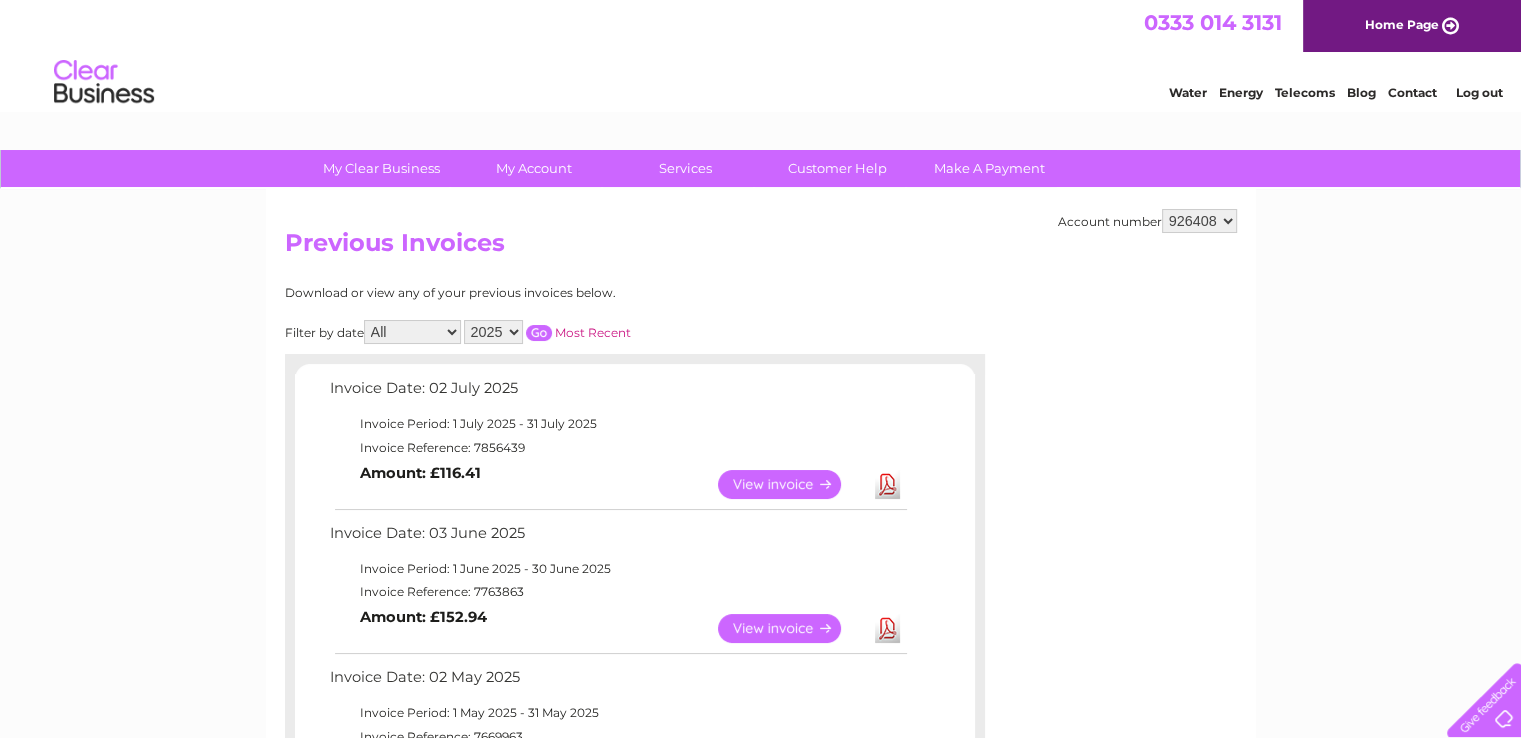 click on "2025
2024
2023
2022" at bounding box center [493, 332] 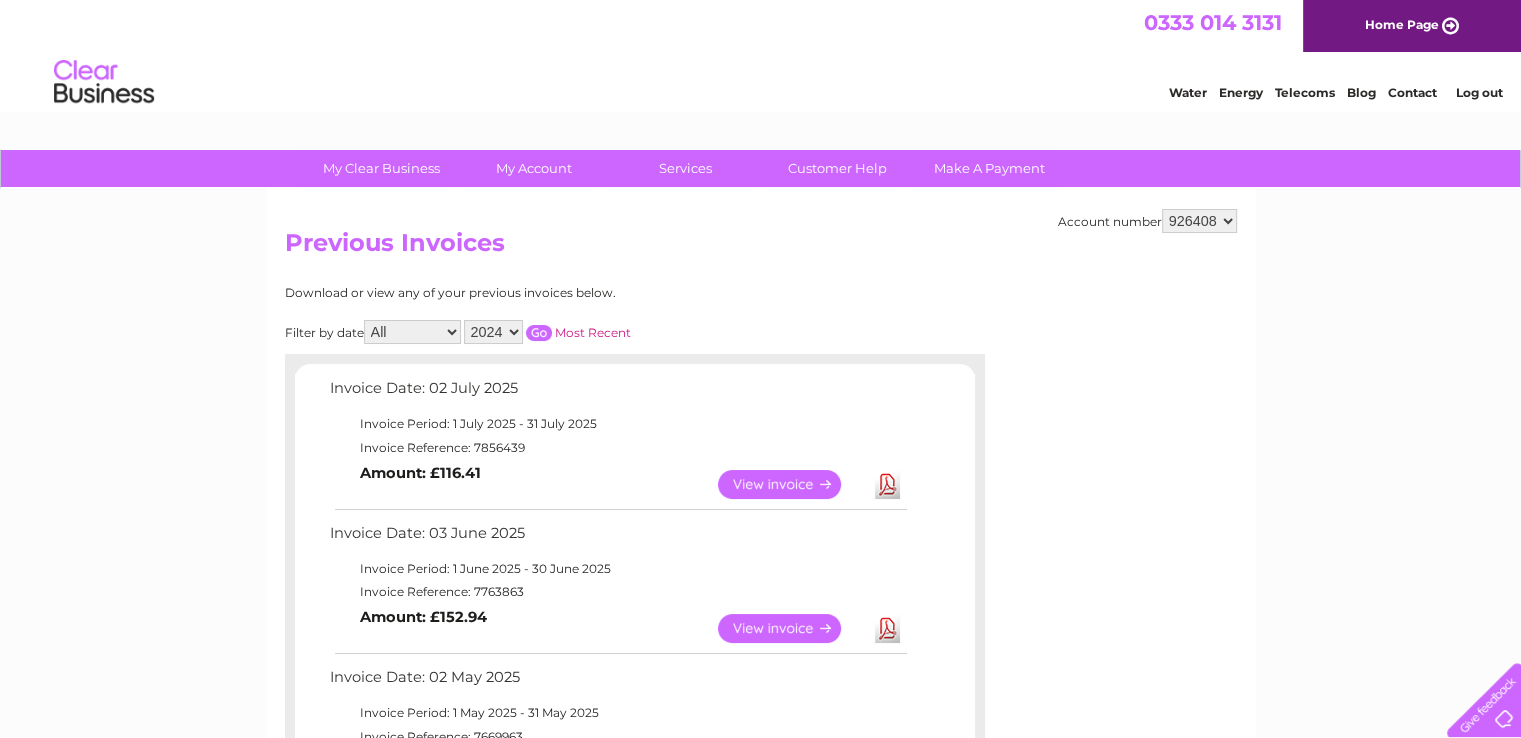 click on "Download or view any of your previous invoices below." at bounding box center (547, 293) 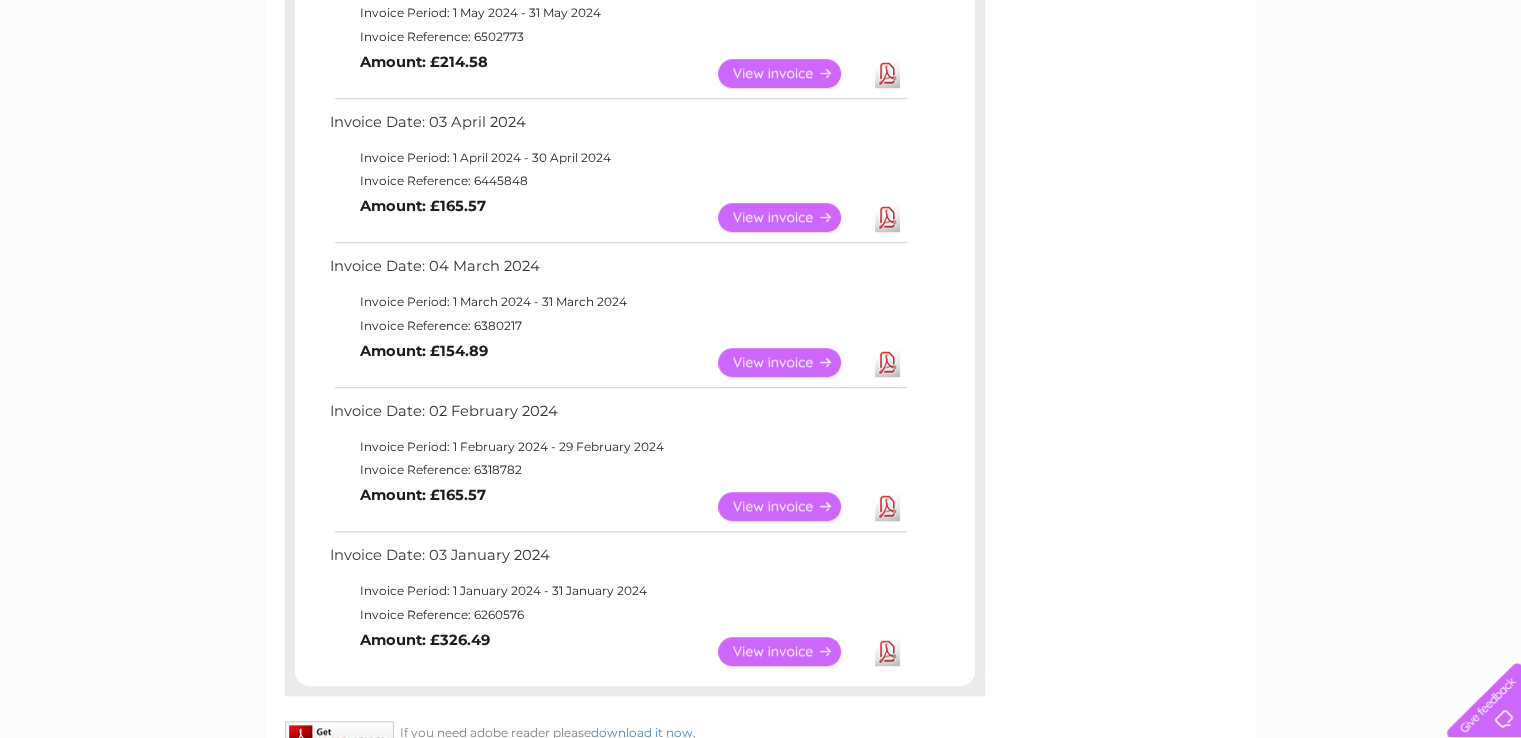 scroll, scrollTop: 1428, scrollLeft: 0, axis: vertical 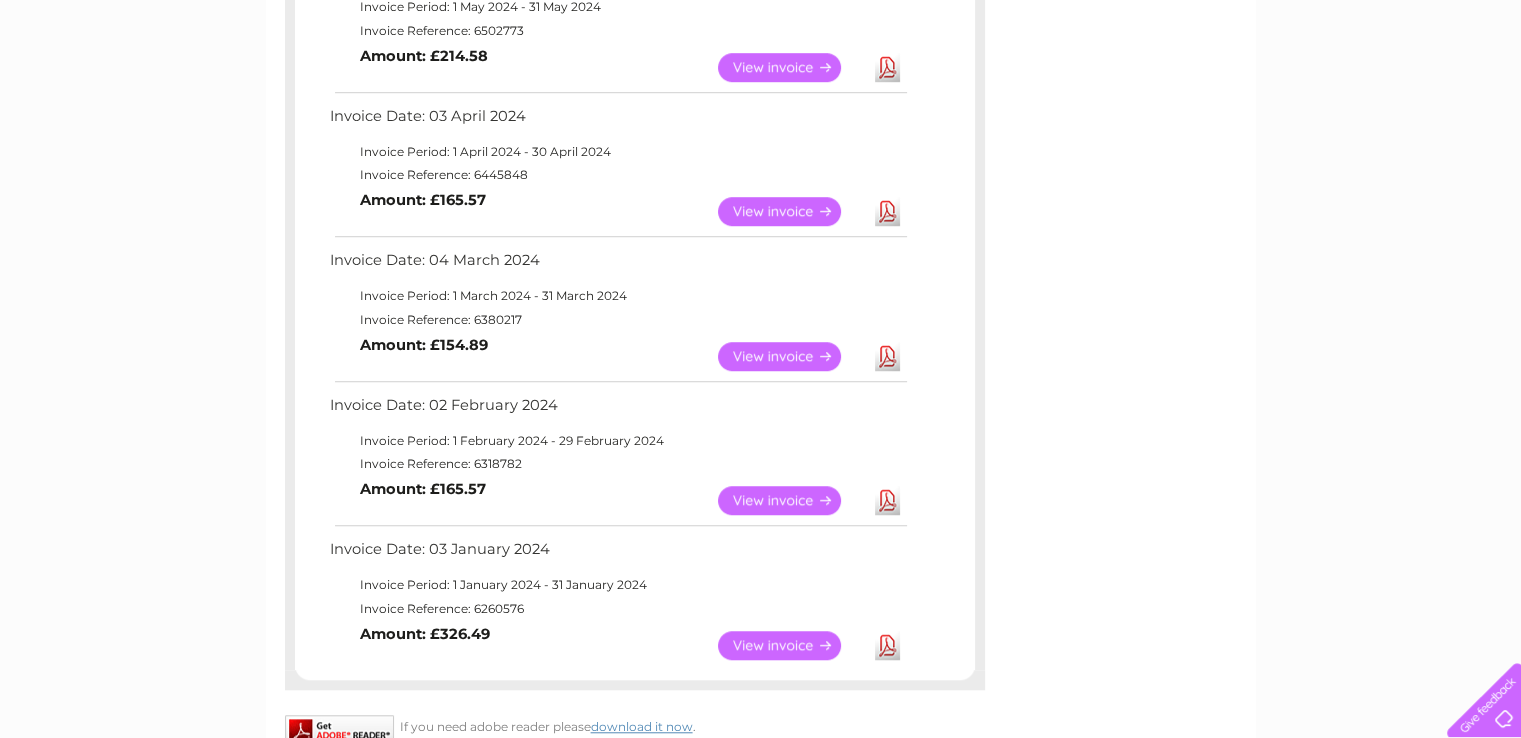 click on "View" at bounding box center [791, 356] 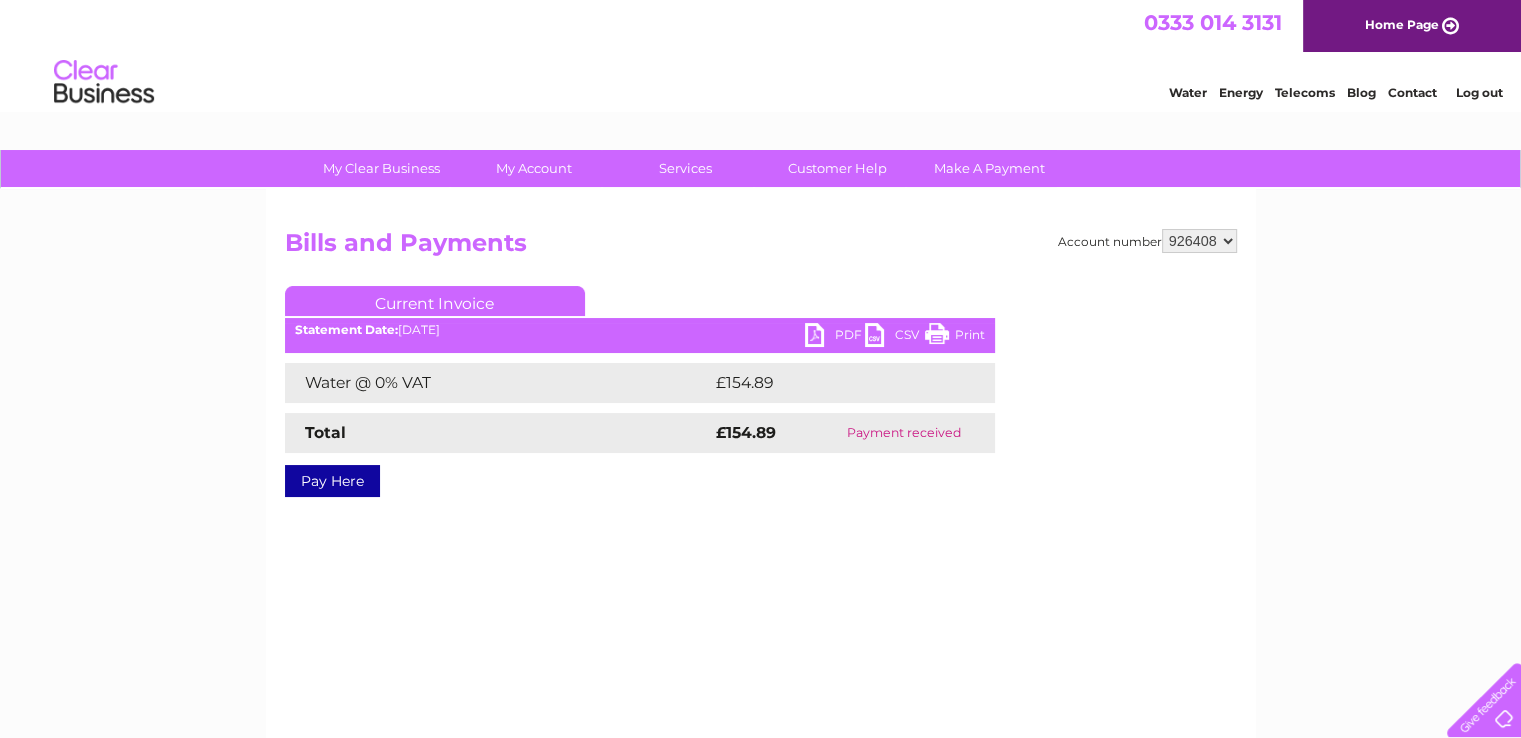 scroll, scrollTop: 0, scrollLeft: 0, axis: both 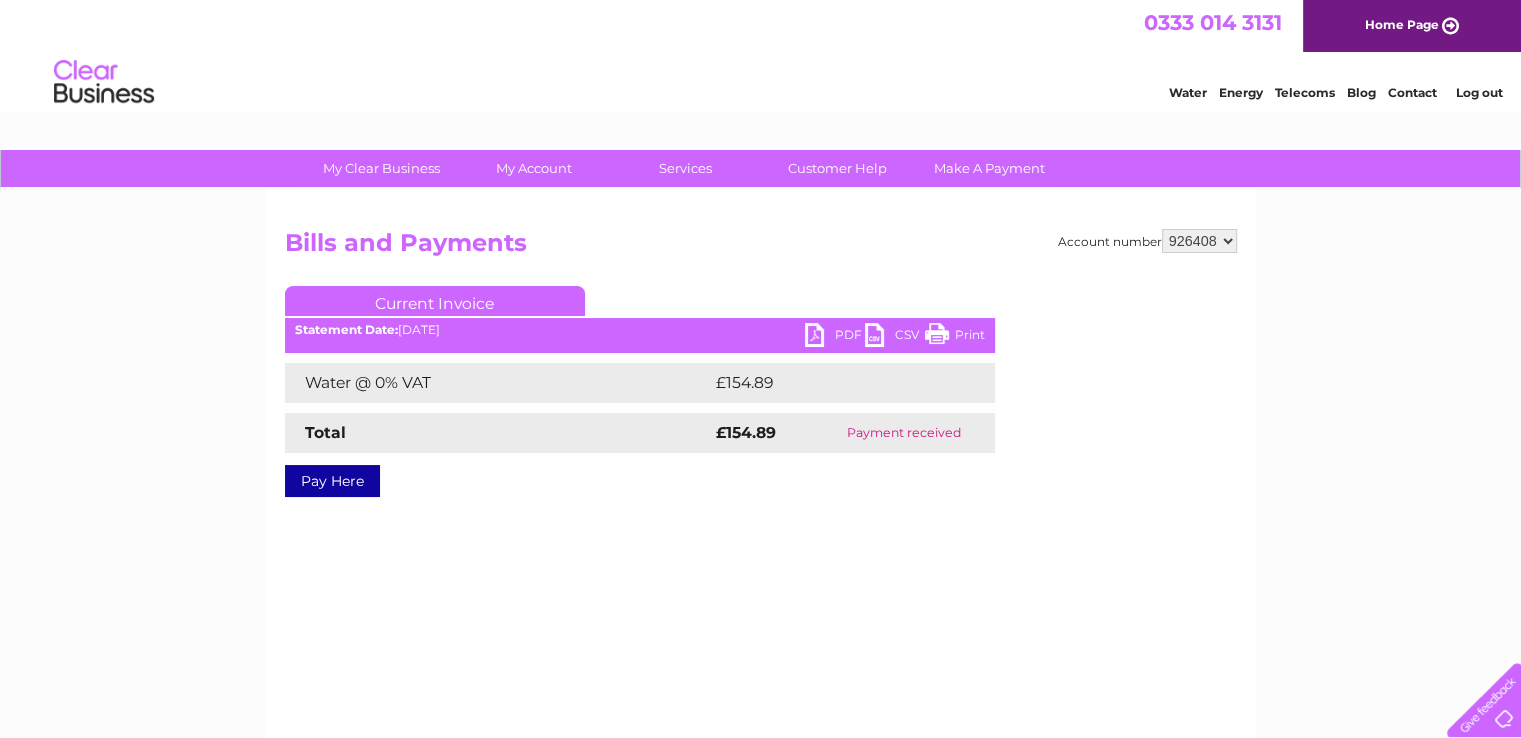 click on "Statement Date:  [DATE]" at bounding box center [640, 330] 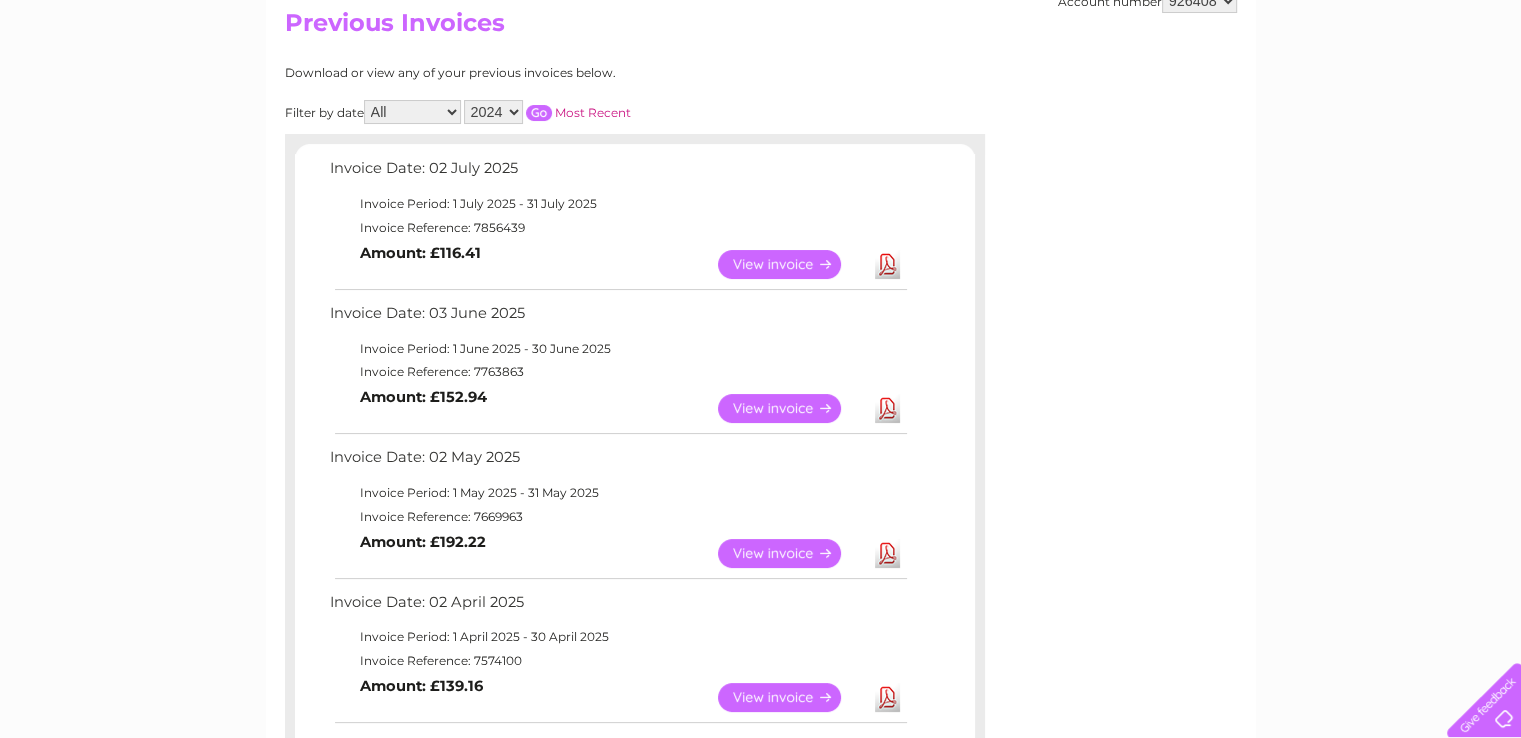 scroll, scrollTop: 235, scrollLeft: 0, axis: vertical 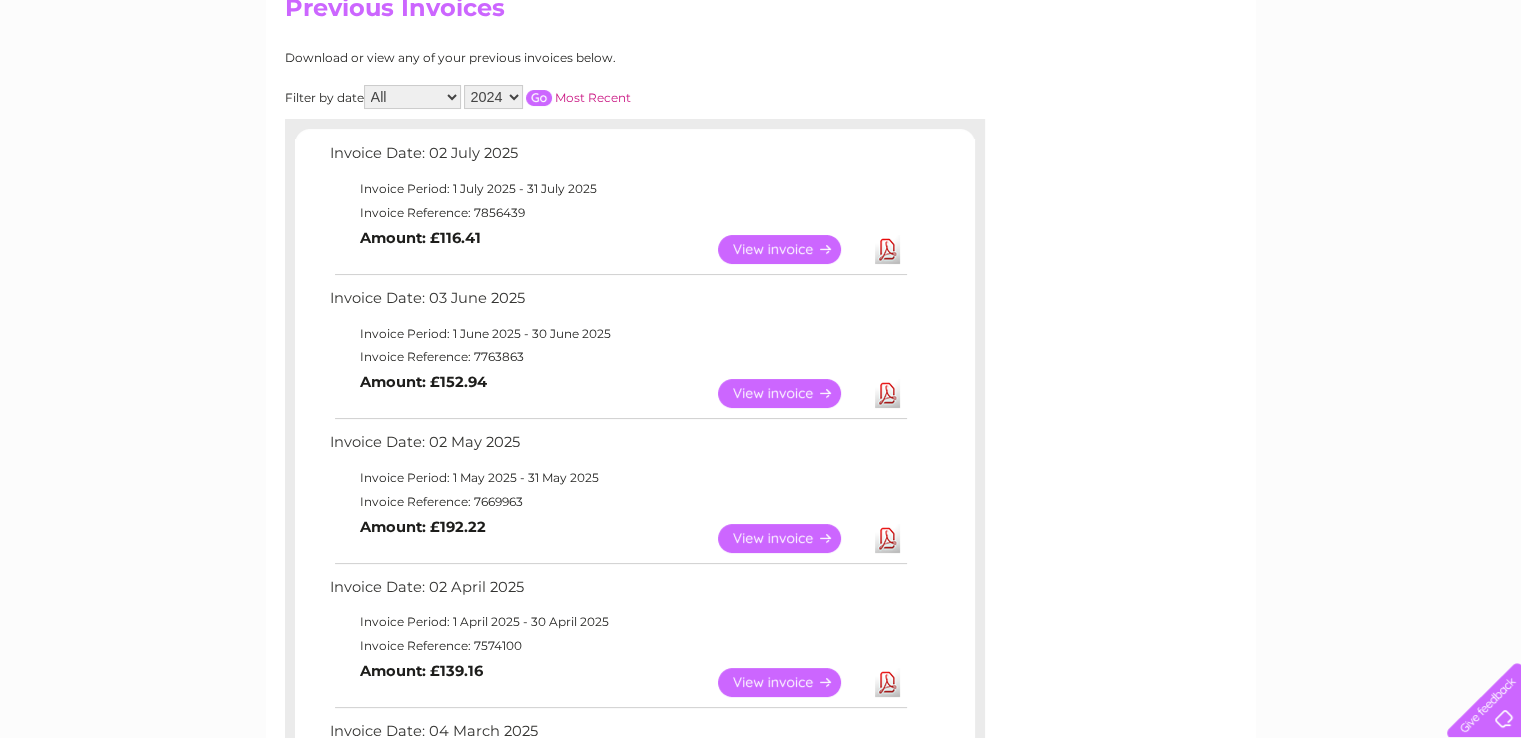 click at bounding box center [539, 98] 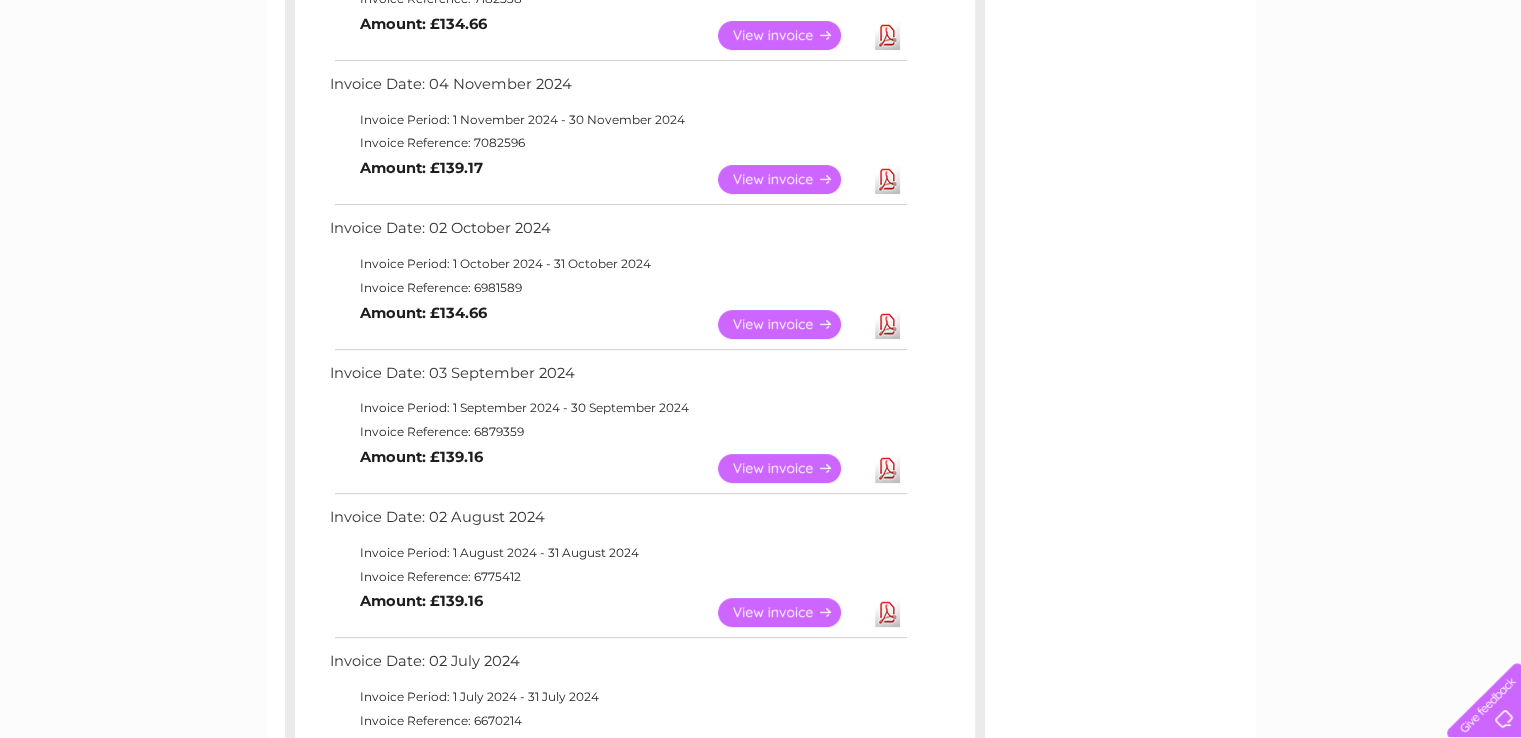 scroll, scrollTop: 447, scrollLeft: 0, axis: vertical 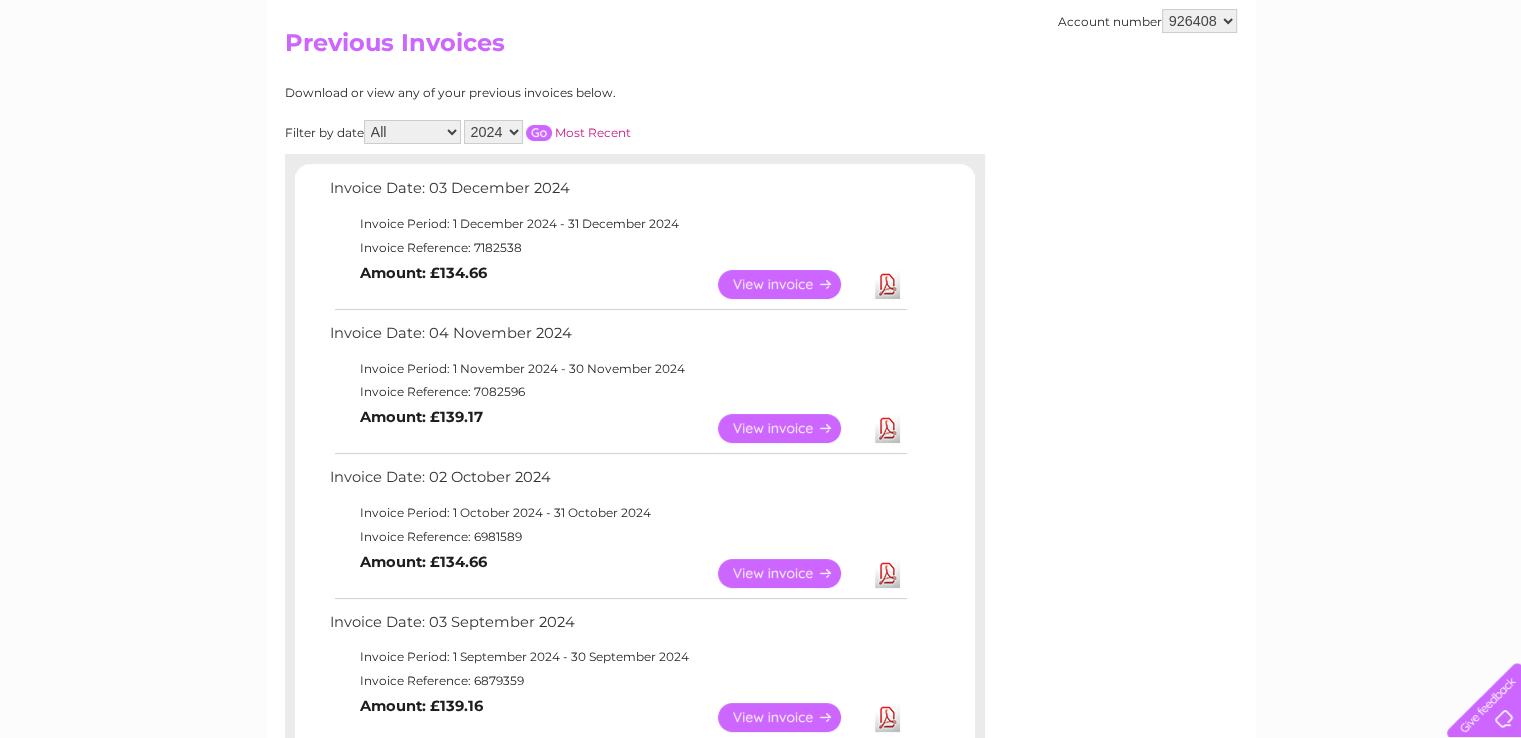 click on "2025
2024
2023
2022" at bounding box center (493, 132) 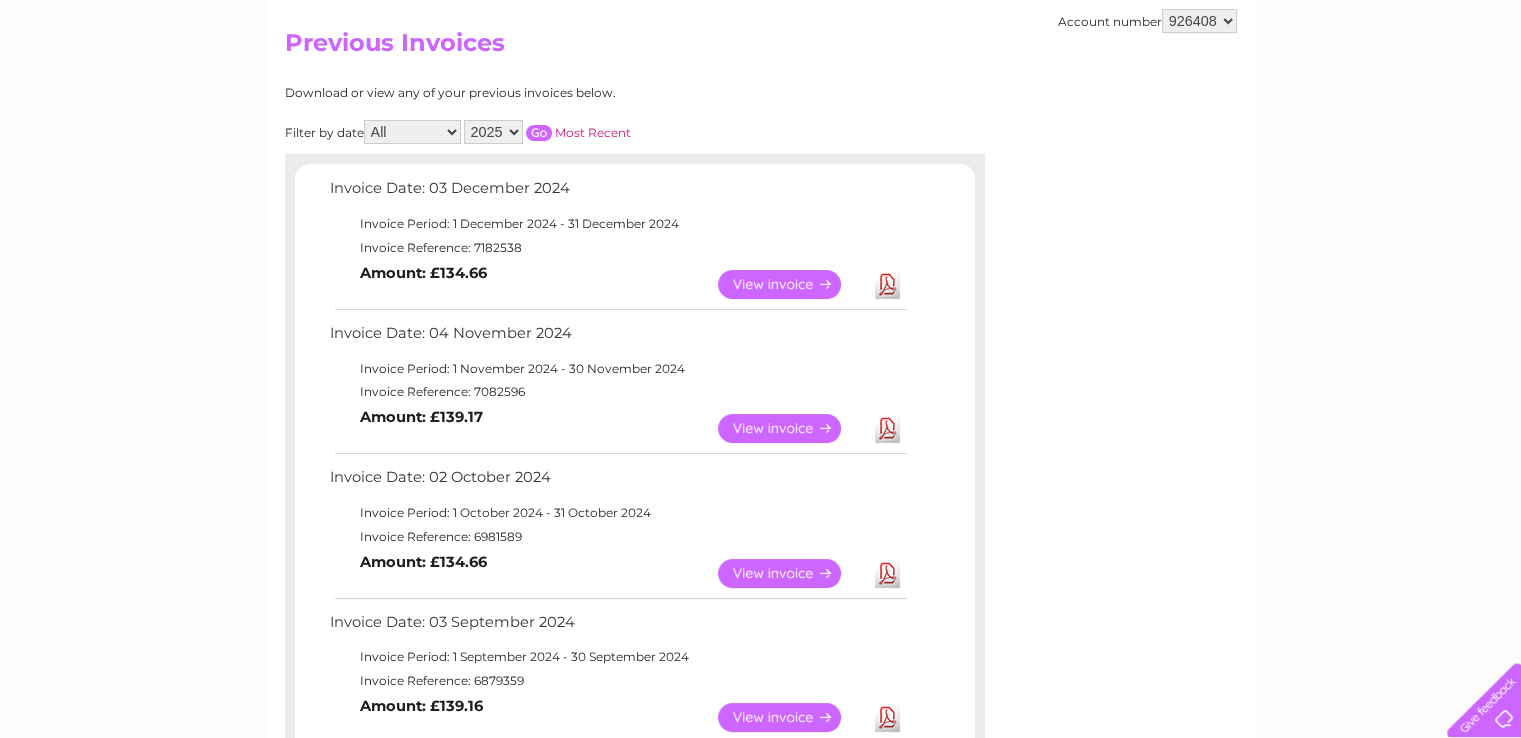 click at bounding box center [539, 133] 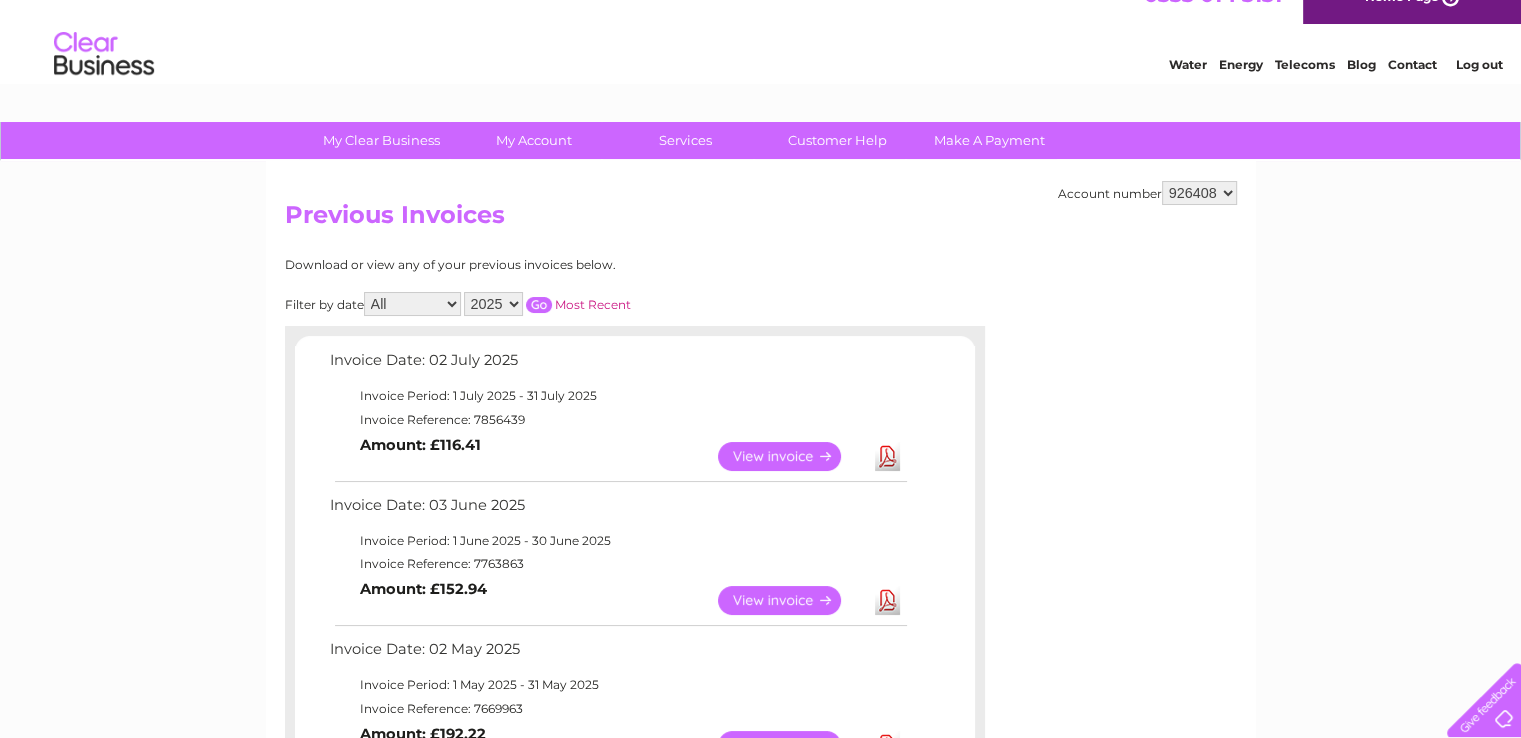 scroll, scrollTop: 0, scrollLeft: 0, axis: both 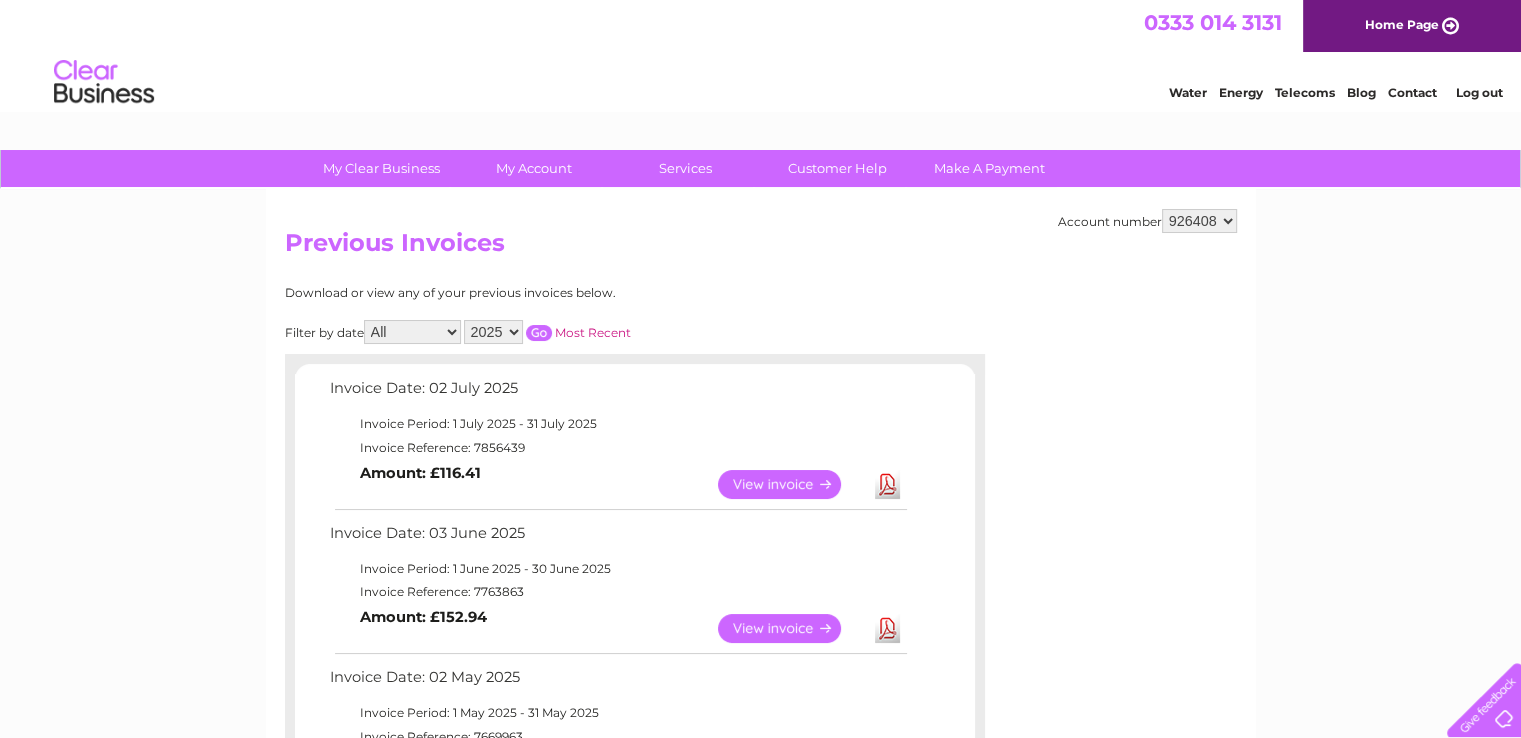 click on "2025
2024
2023
2022" at bounding box center (493, 332) 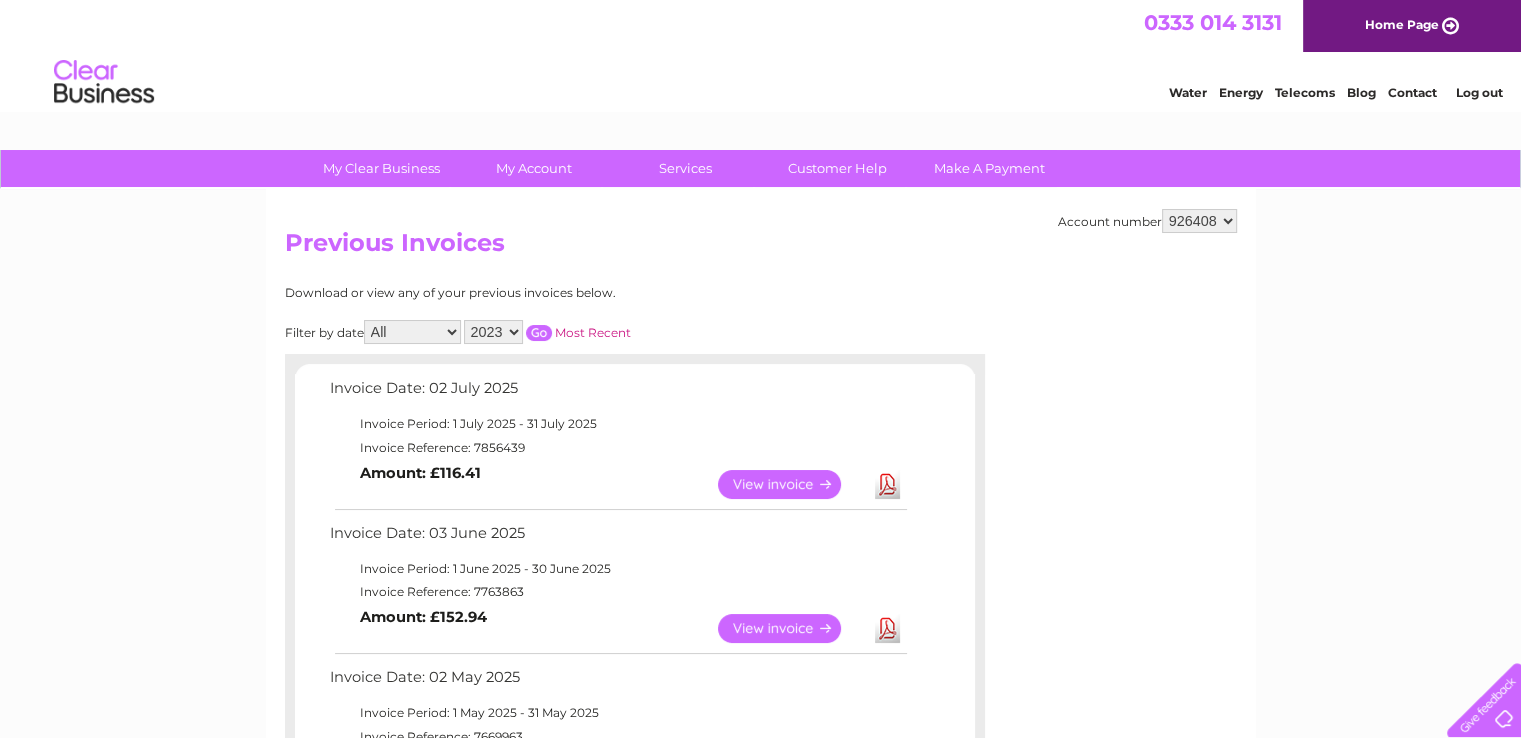 click on "2025
2024
2023
2022" at bounding box center [493, 332] 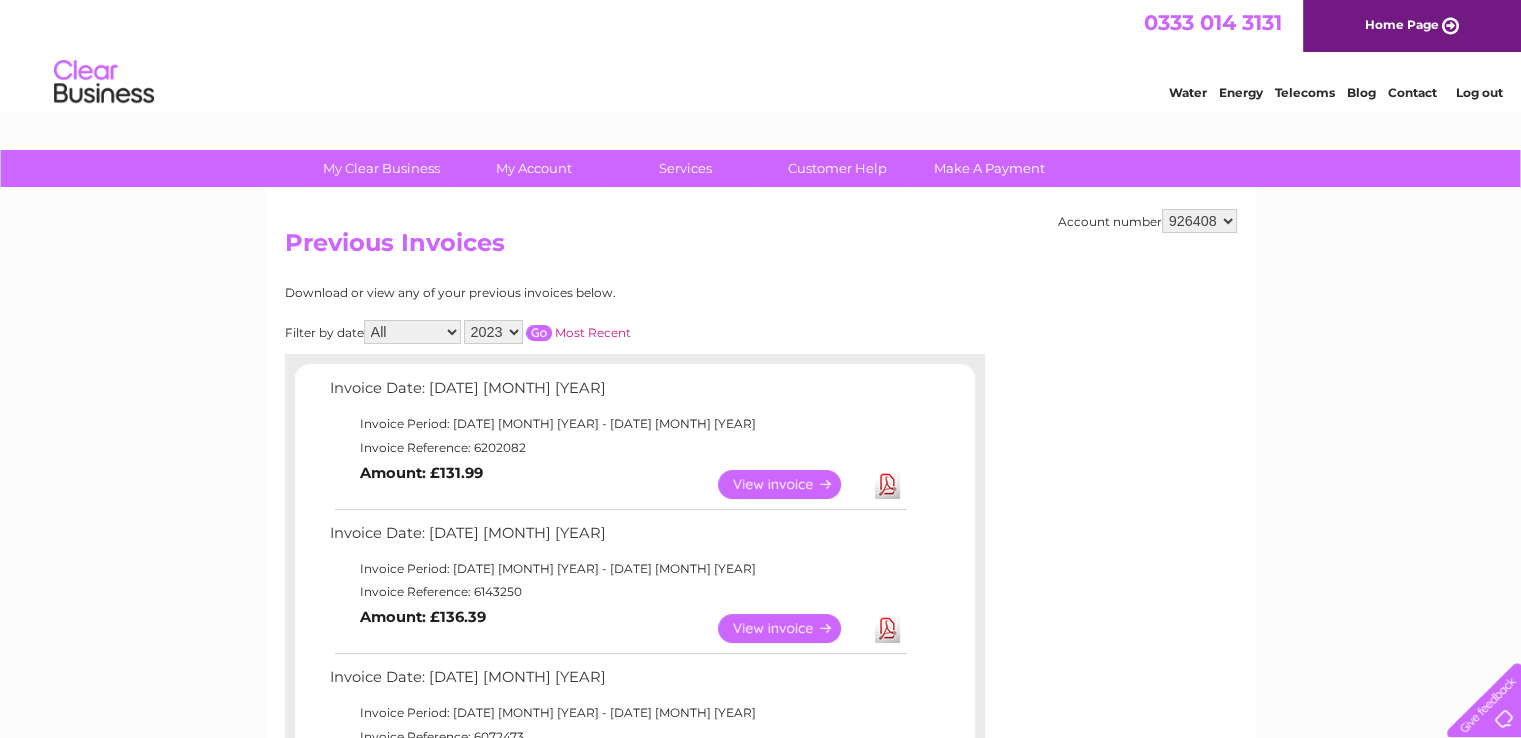 click at bounding box center [539, 333] 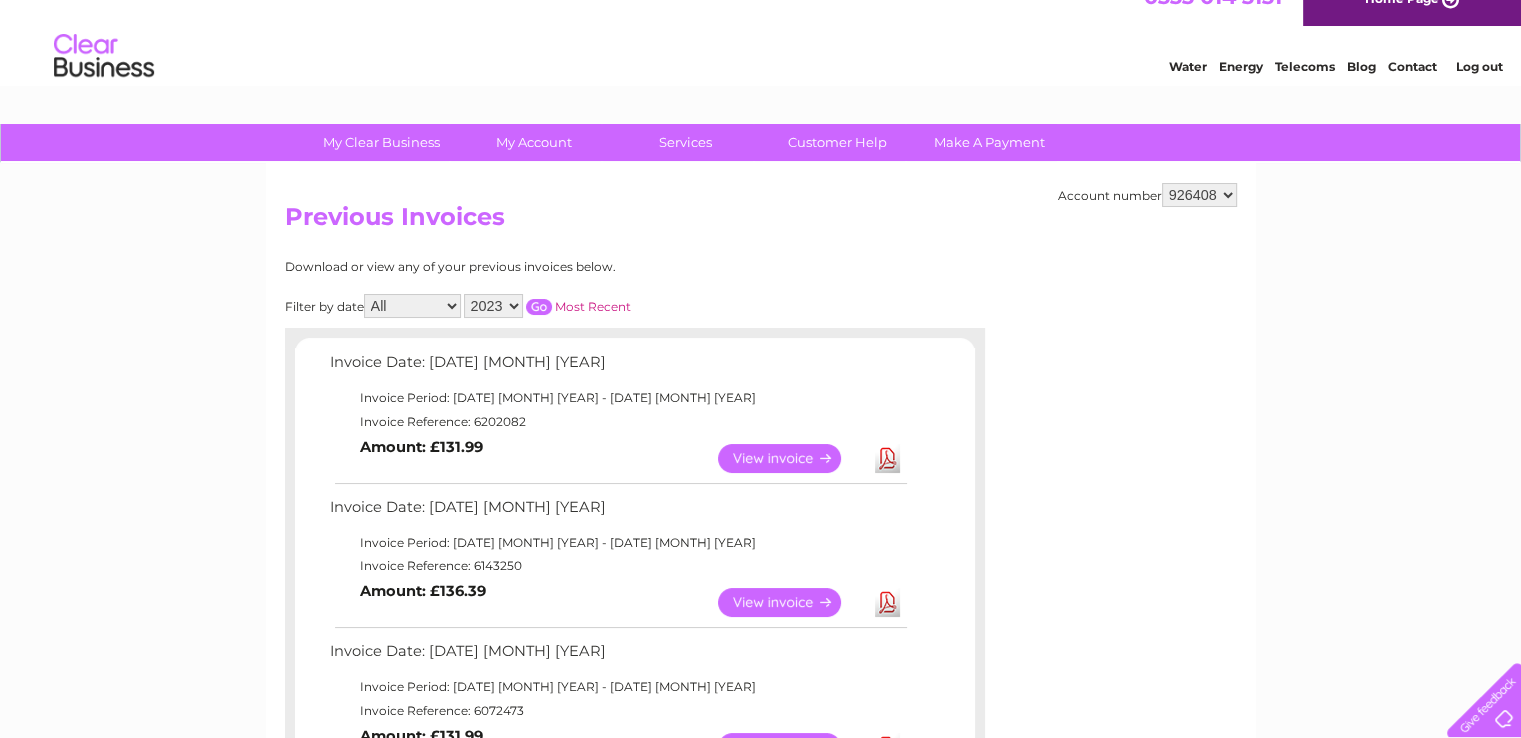 scroll, scrollTop: 0, scrollLeft: 0, axis: both 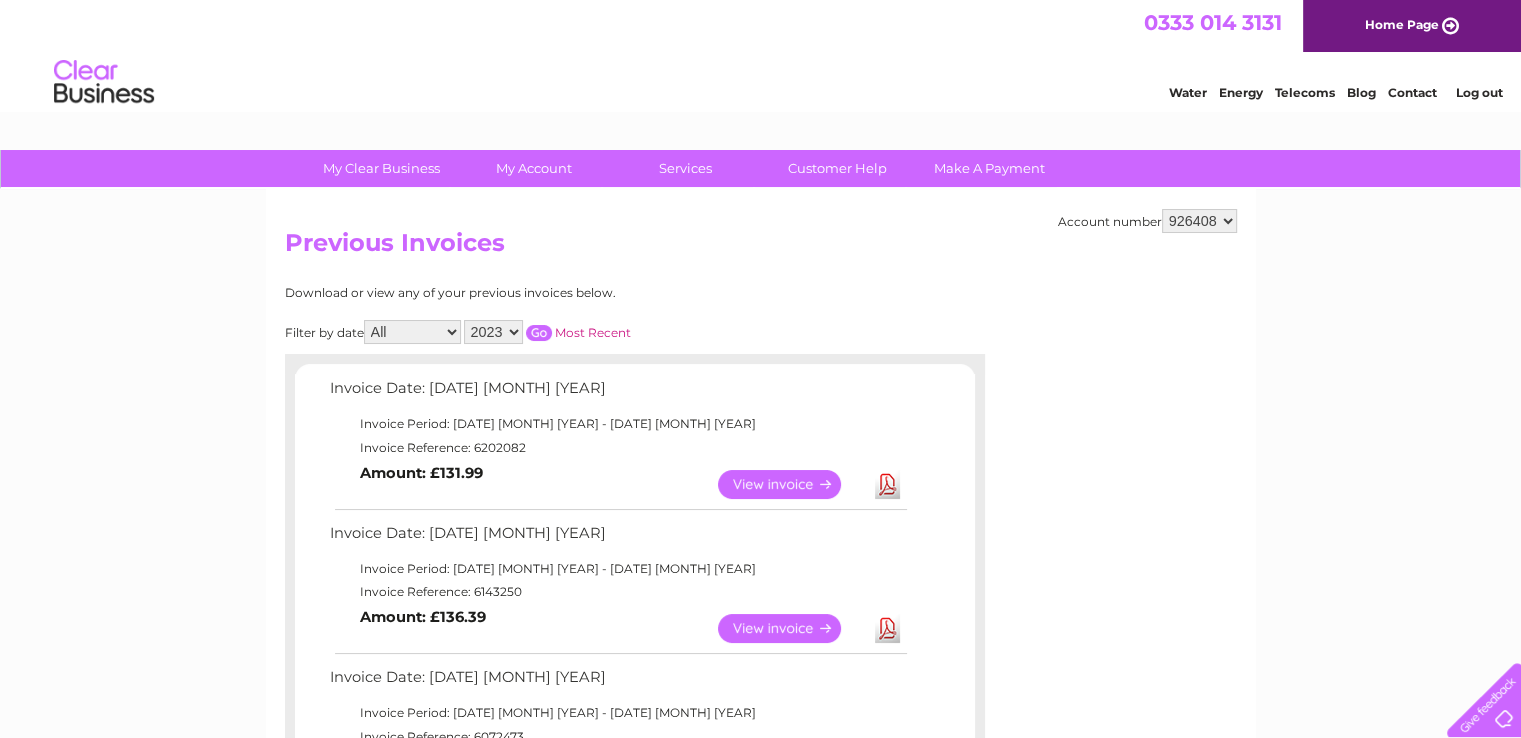 click on "2025
2024
2023
2022" at bounding box center [493, 332] 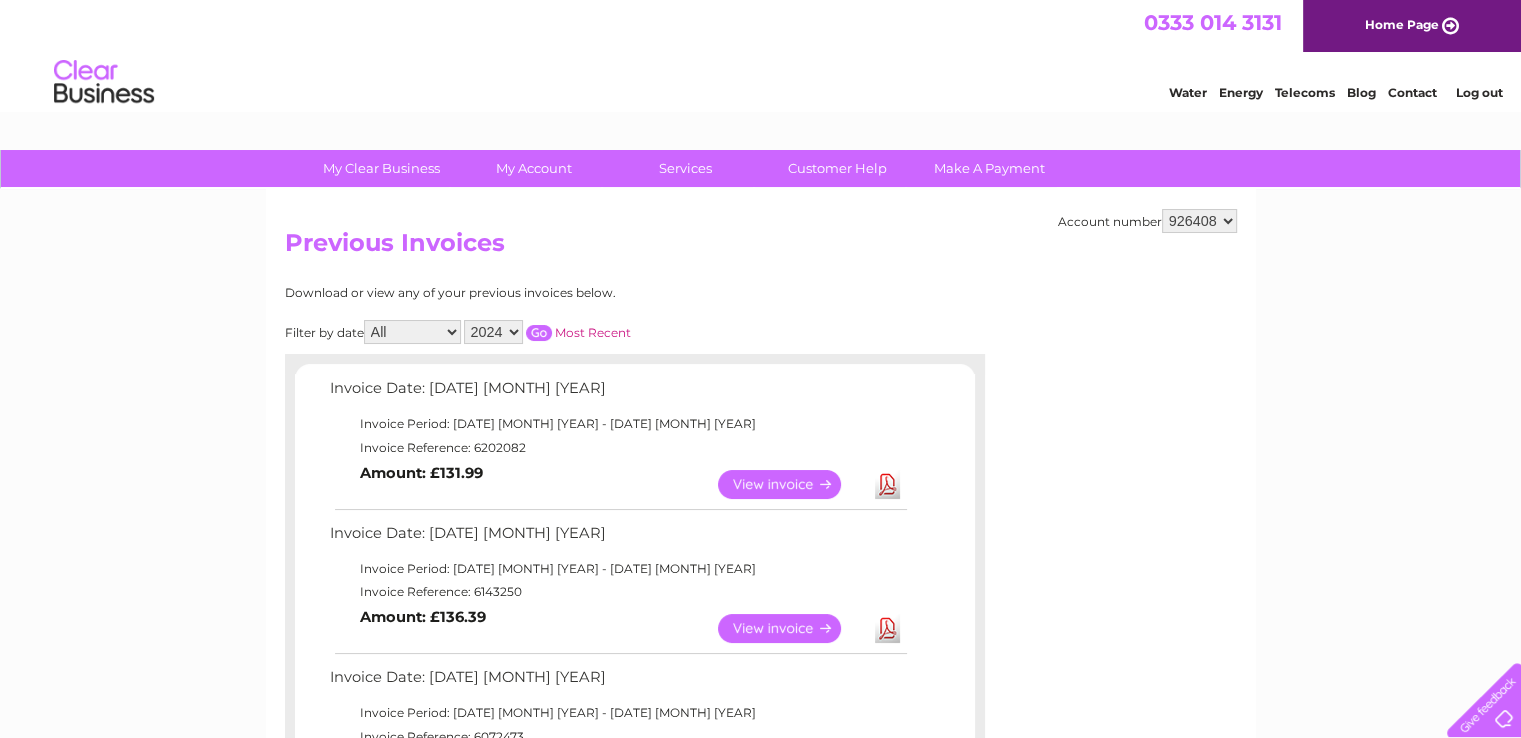 click at bounding box center (539, 333) 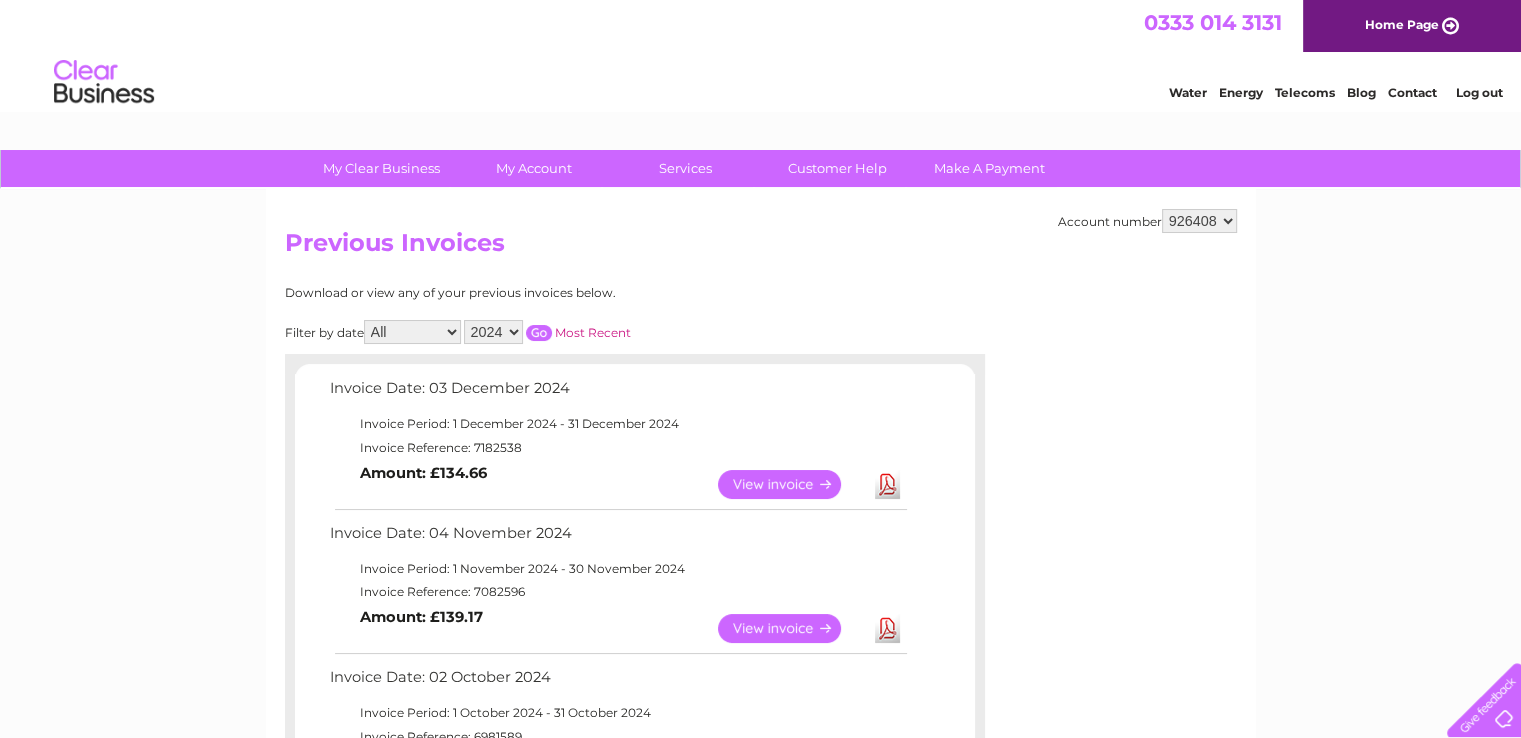 click at bounding box center (539, 333) 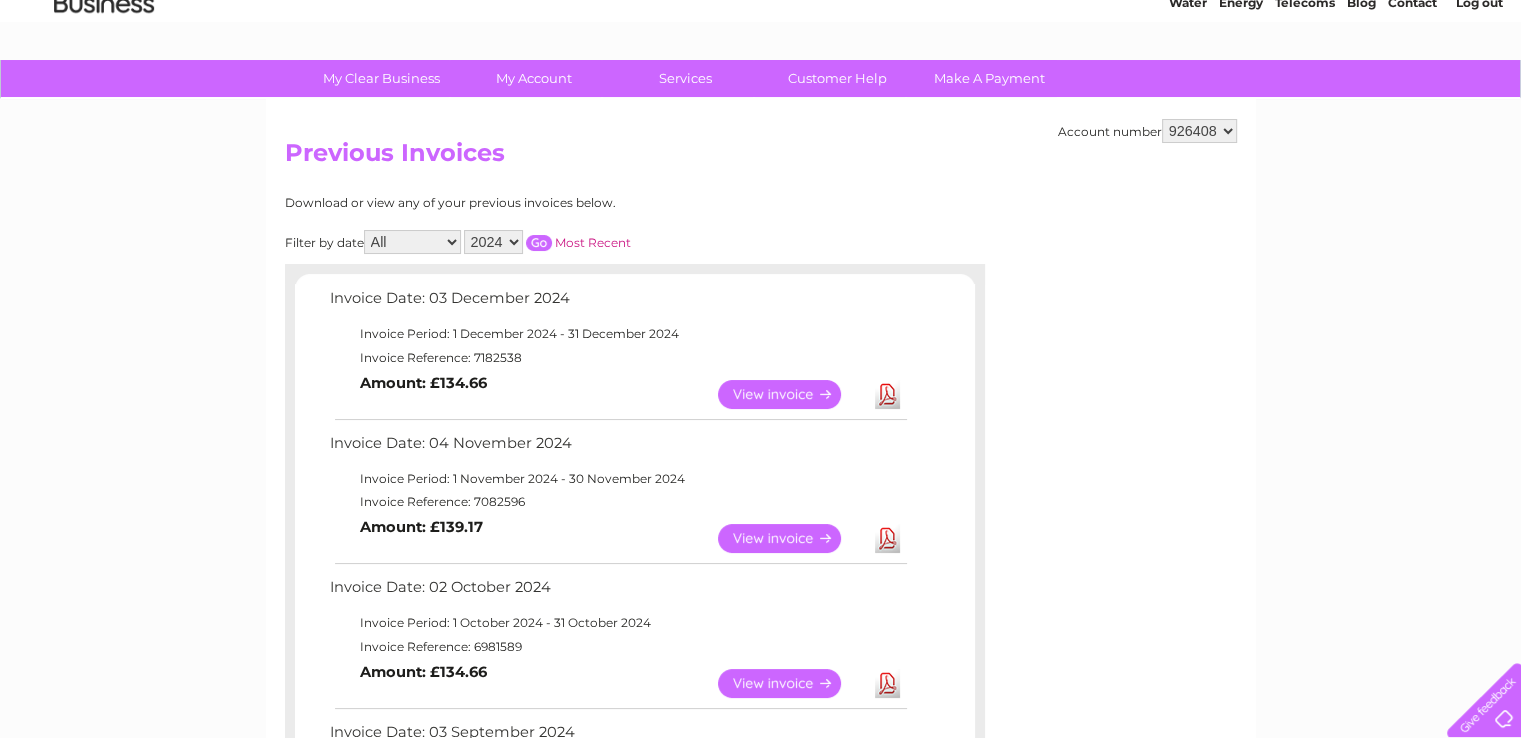 scroll, scrollTop: 88, scrollLeft: 0, axis: vertical 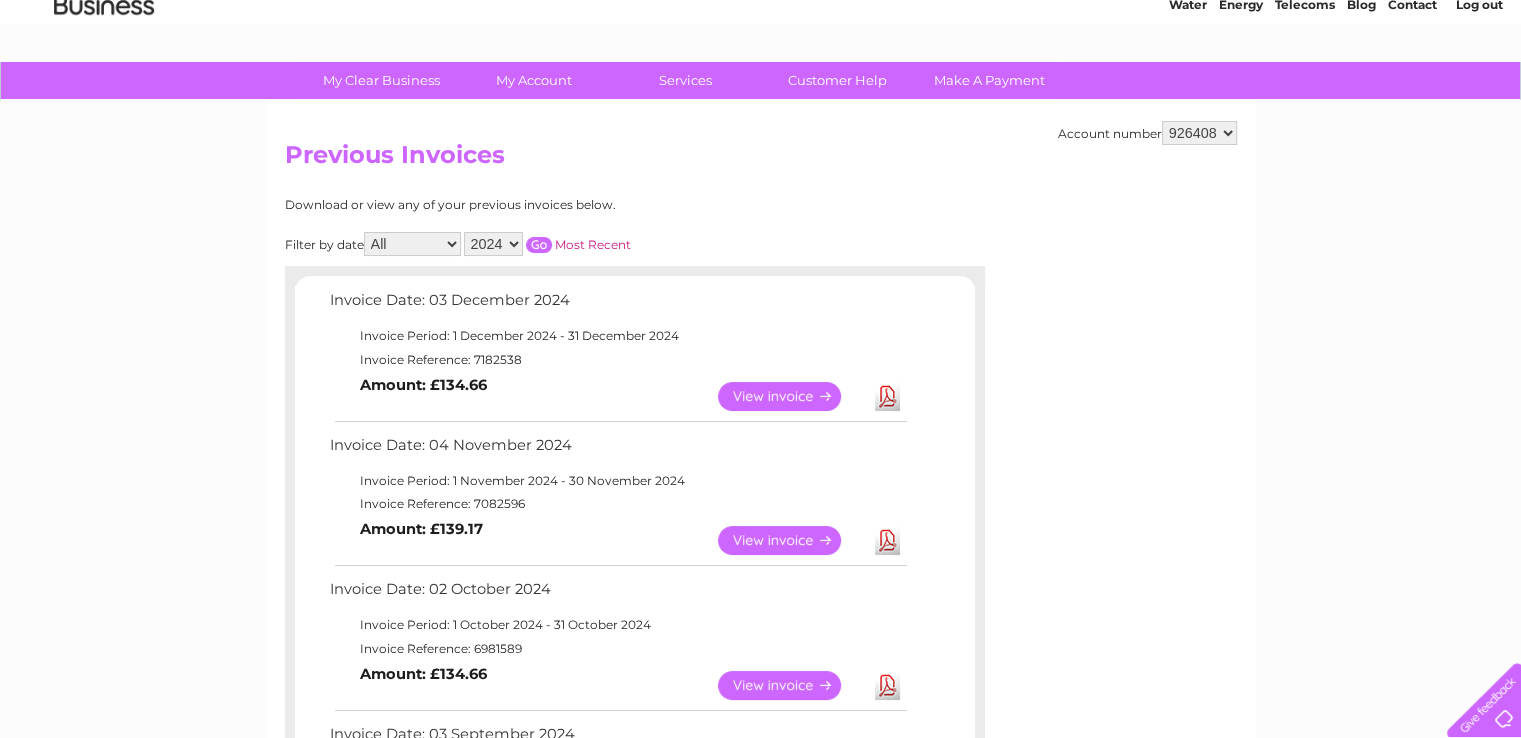 click on "2025
2024
2023
2022" at bounding box center (493, 244) 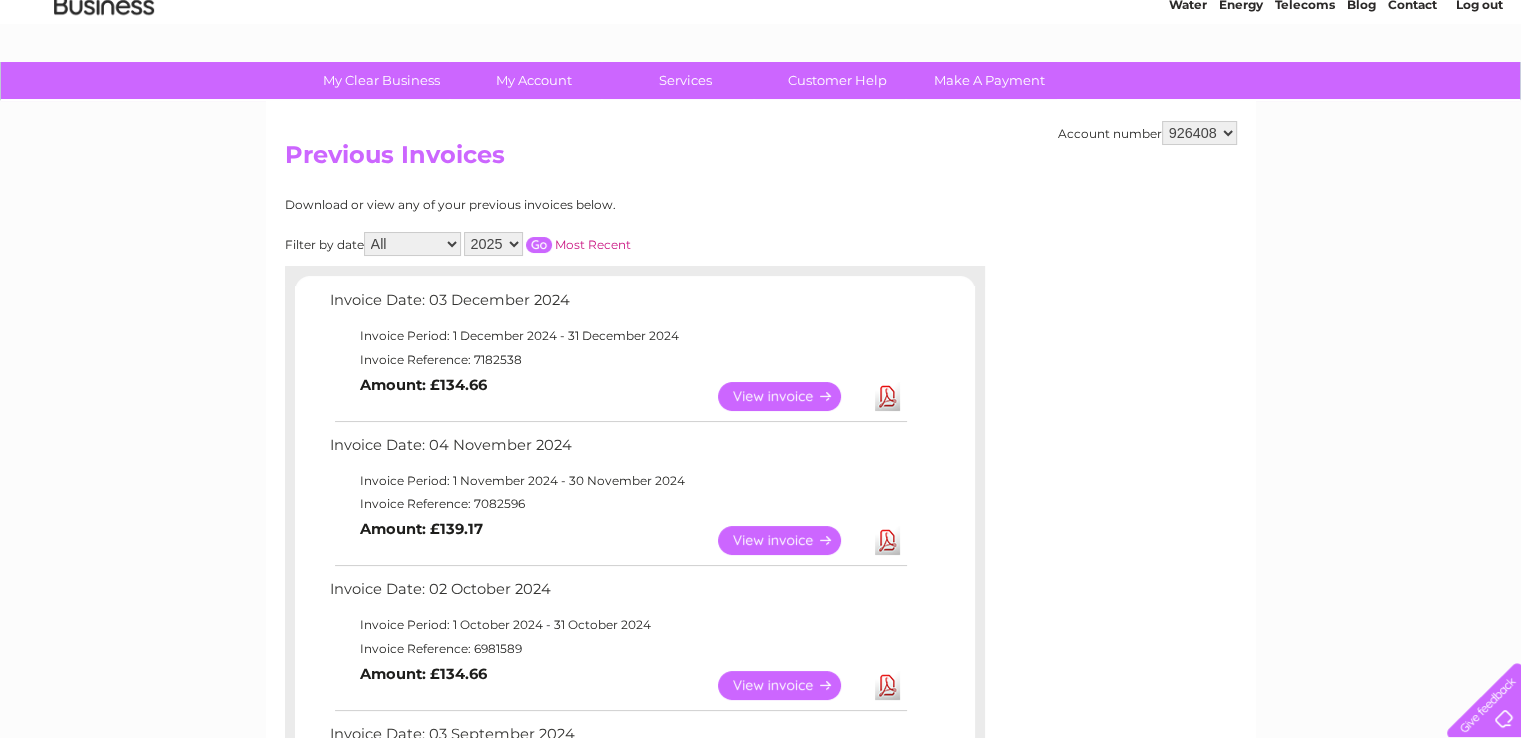 click at bounding box center (539, 245) 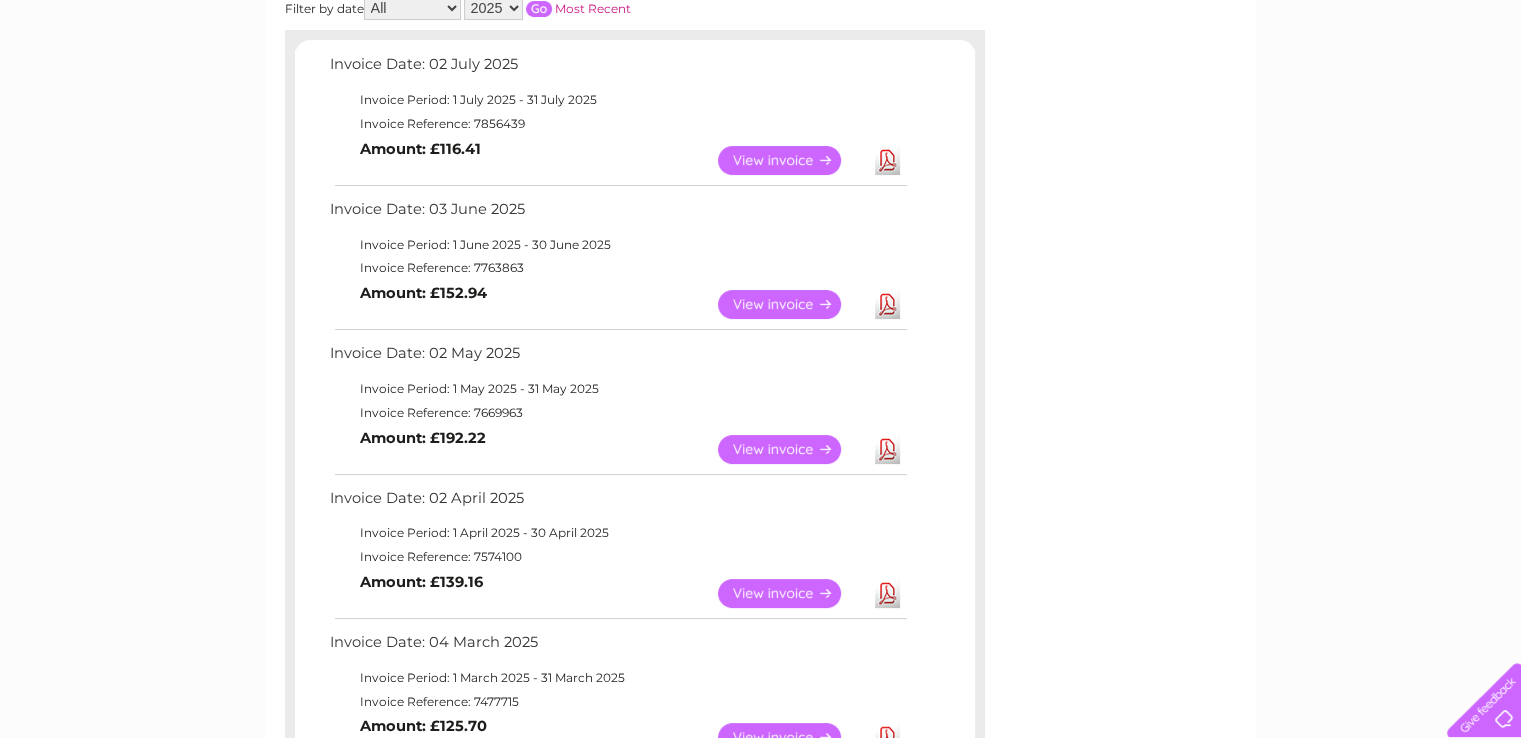 scroll, scrollTop: 0, scrollLeft: 0, axis: both 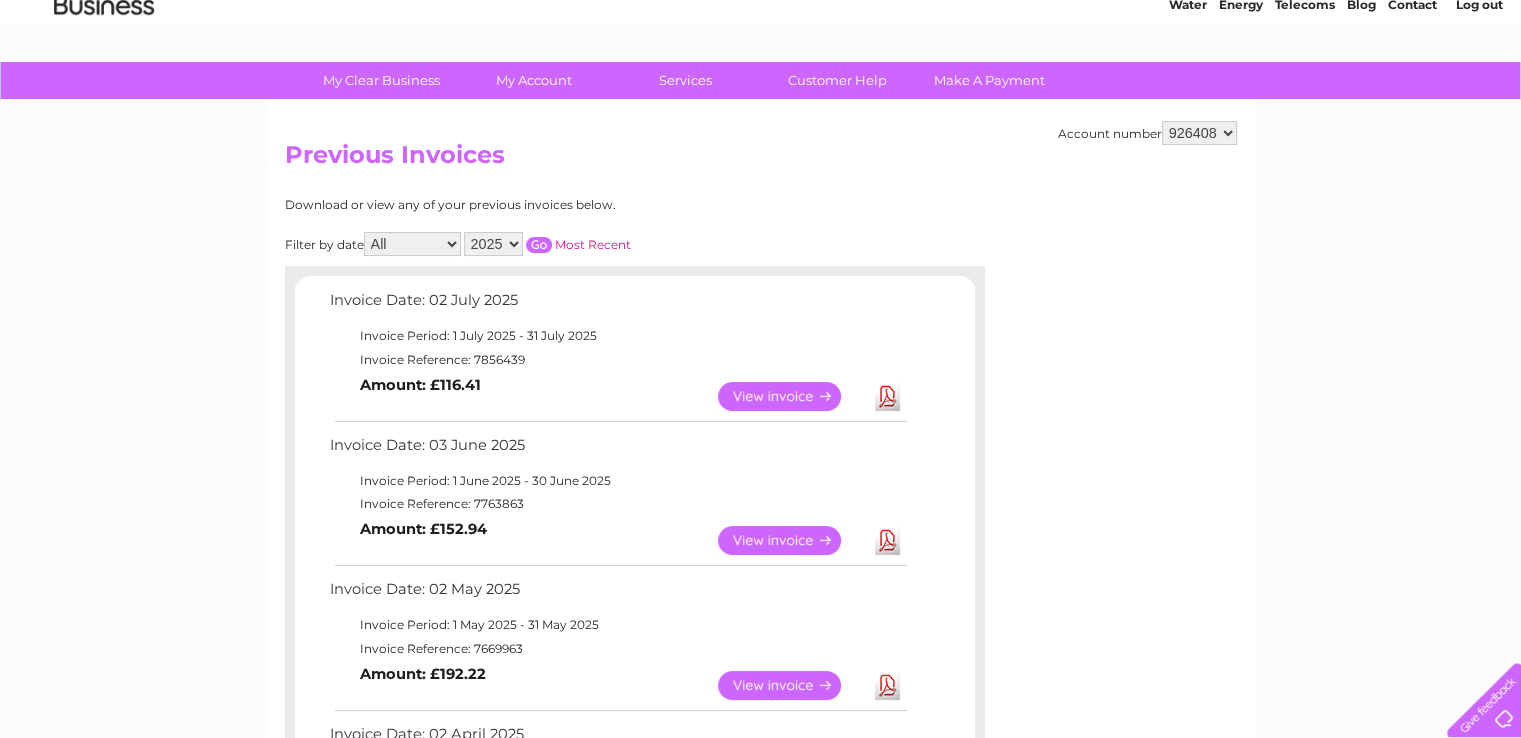 click on "2025
2024
2023
2022" at bounding box center [493, 244] 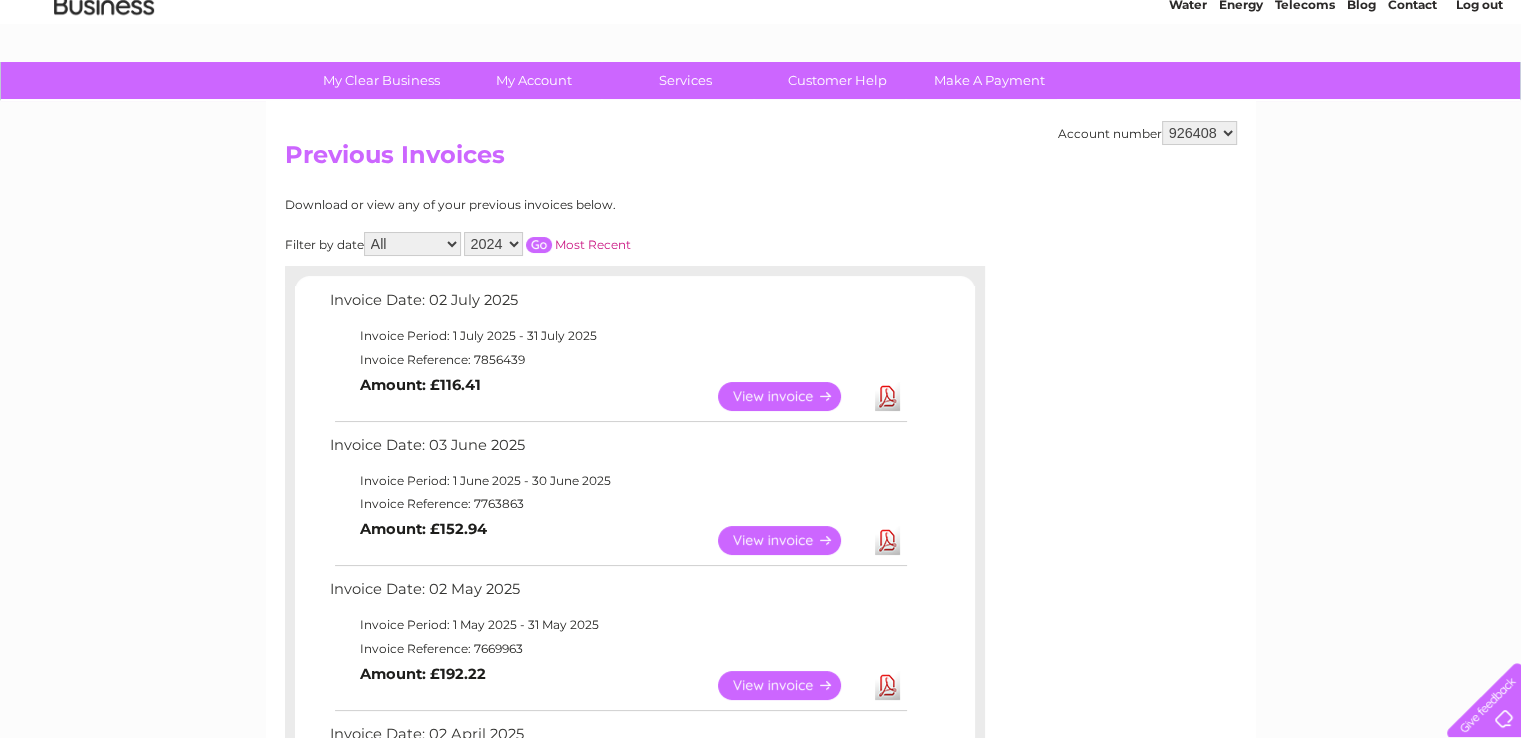 click on "2025
2024
2023
2022" at bounding box center (493, 244) 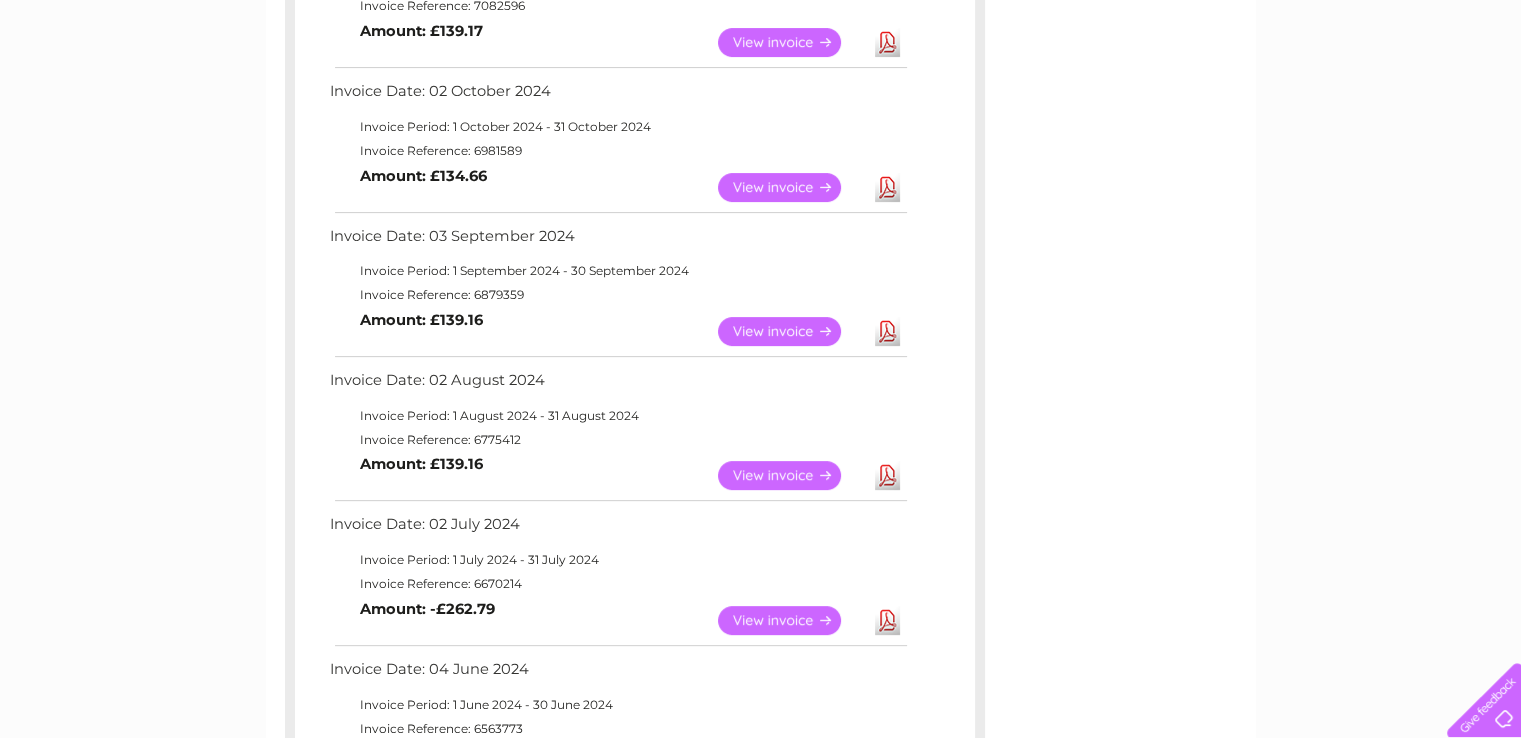 scroll, scrollTop: 587, scrollLeft: 0, axis: vertical 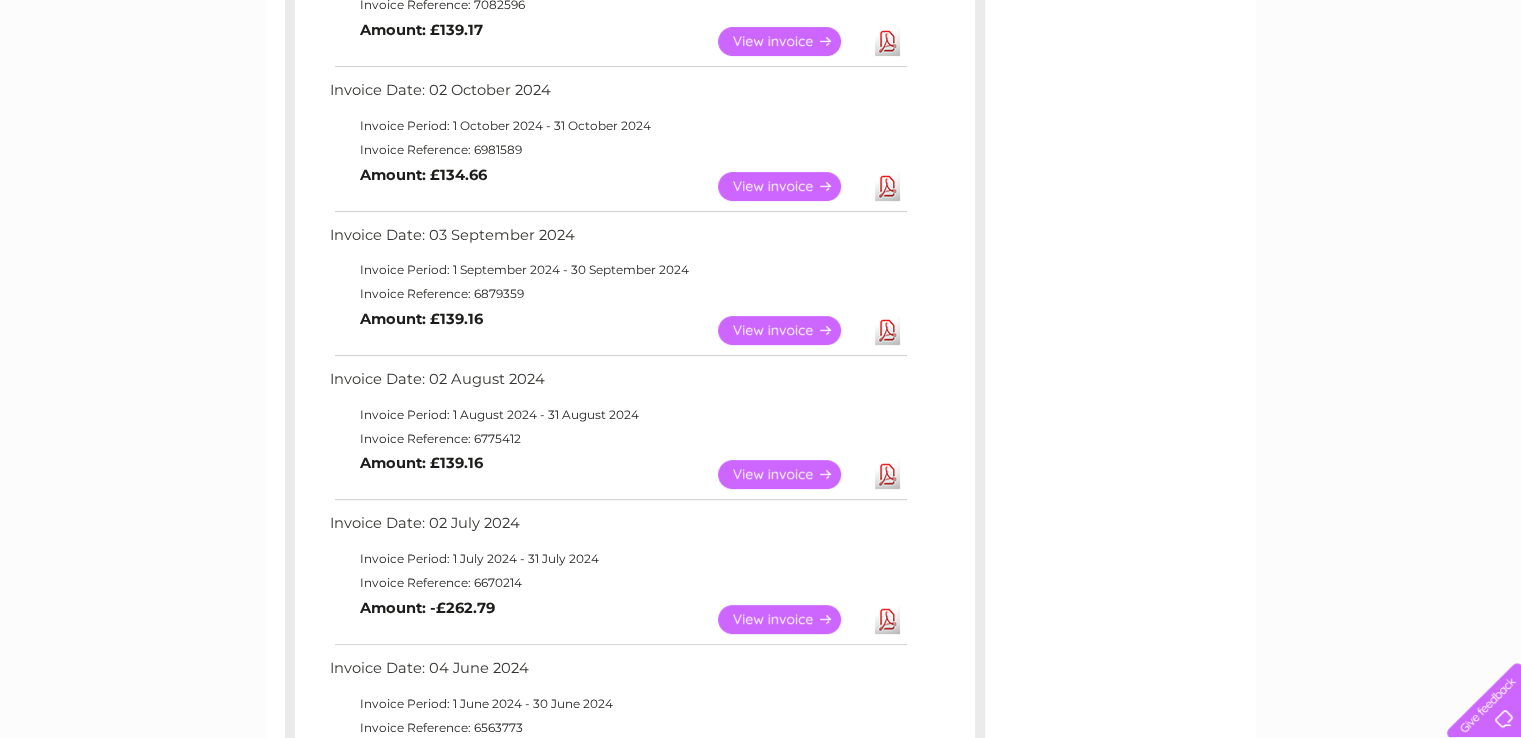 click on "View" at bounding box center (791, 474) 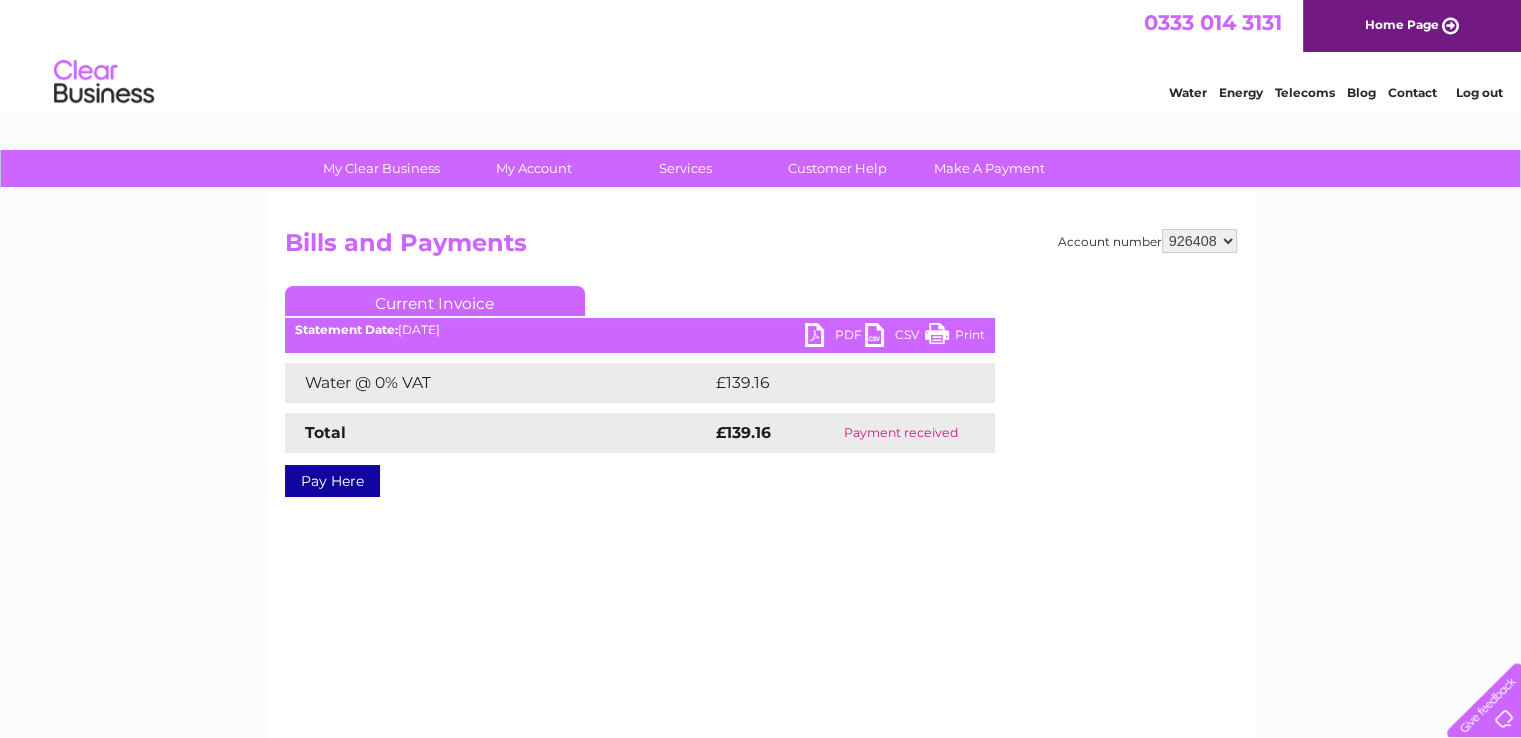 scroll, scrollTop: 0, scrollLeft: 0, axis: both 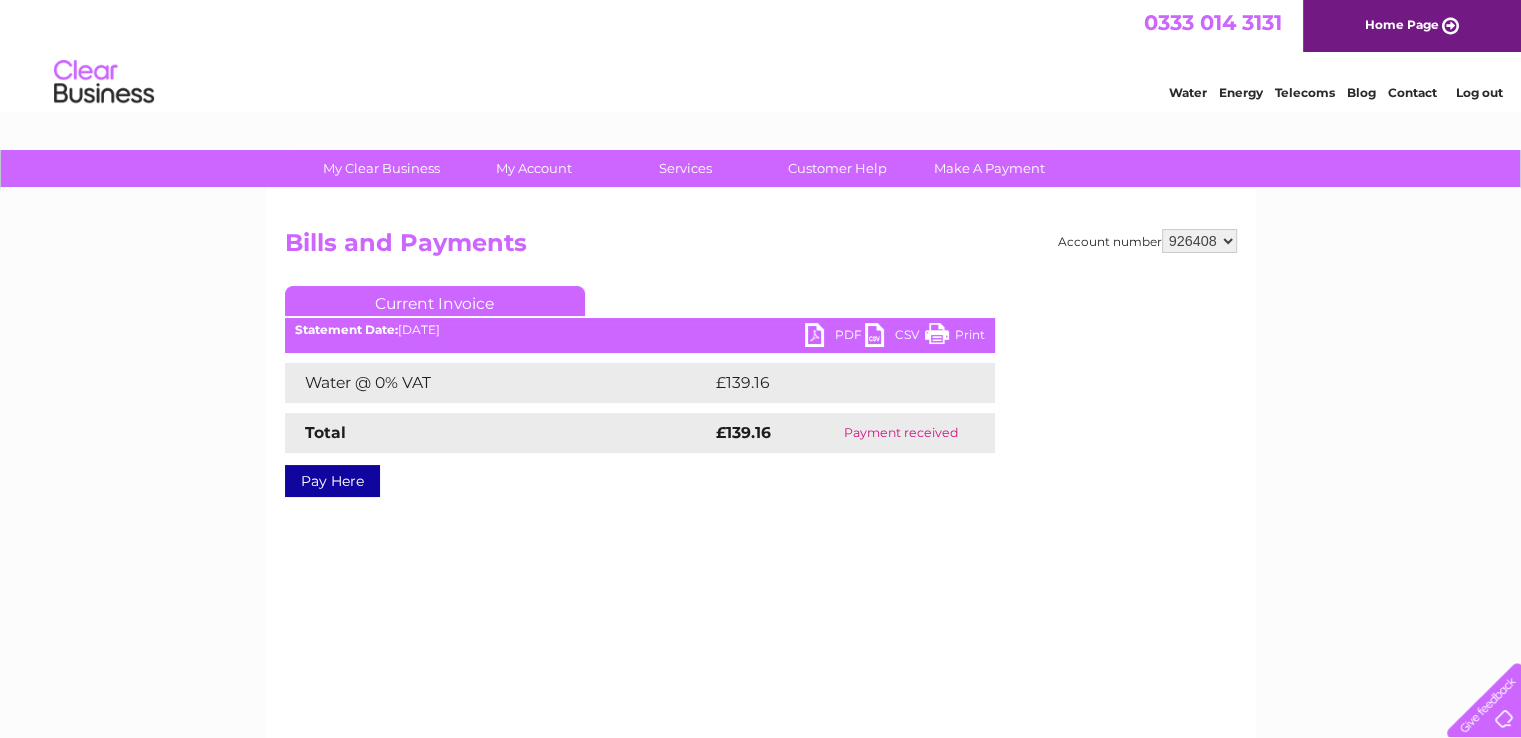click on "922380
926408
926409" at bounding box center [1199, 241] 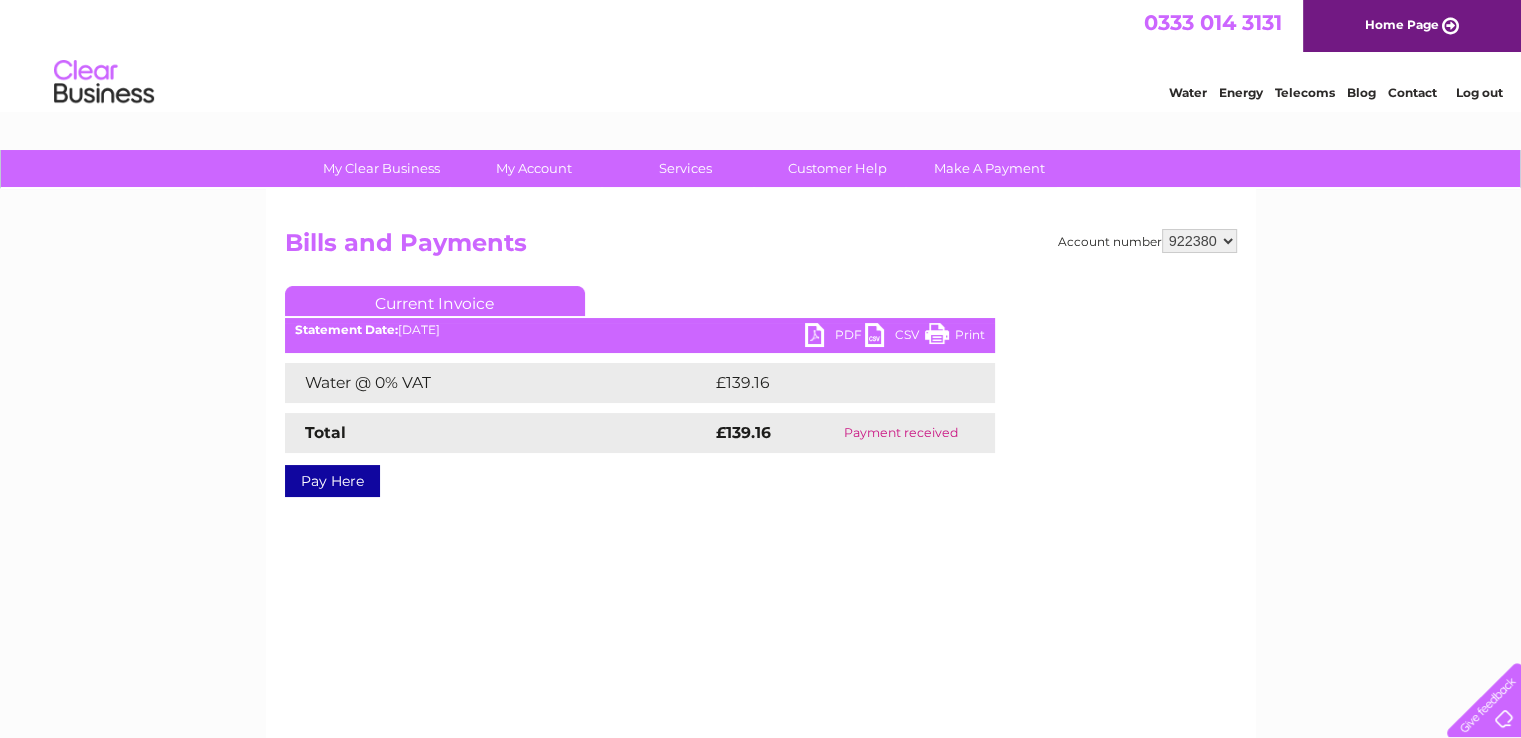 click on "922380
926408
926409" at bounding box center (1199, 241) 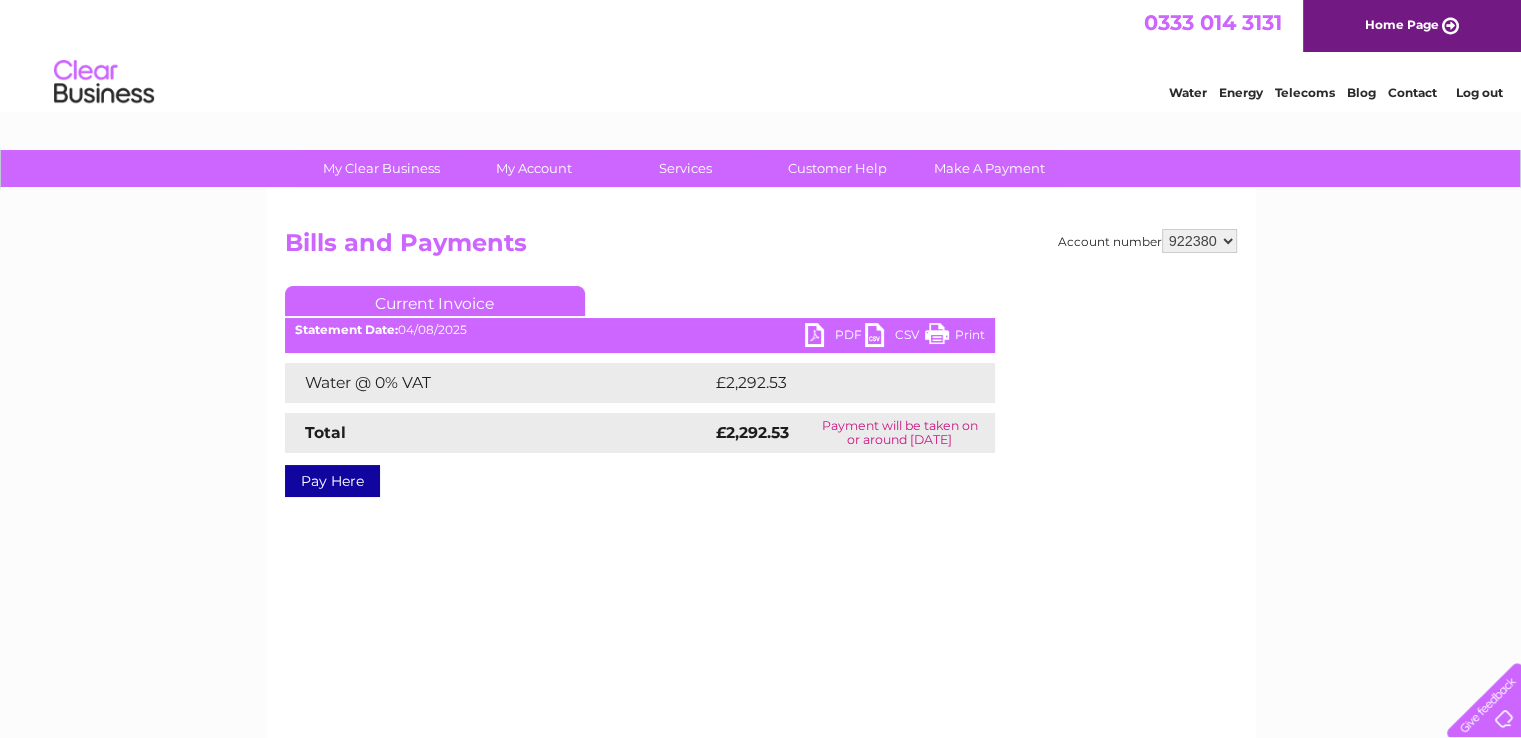 scroll, scrollTop: 0, scrollLeft: 0, axis: both 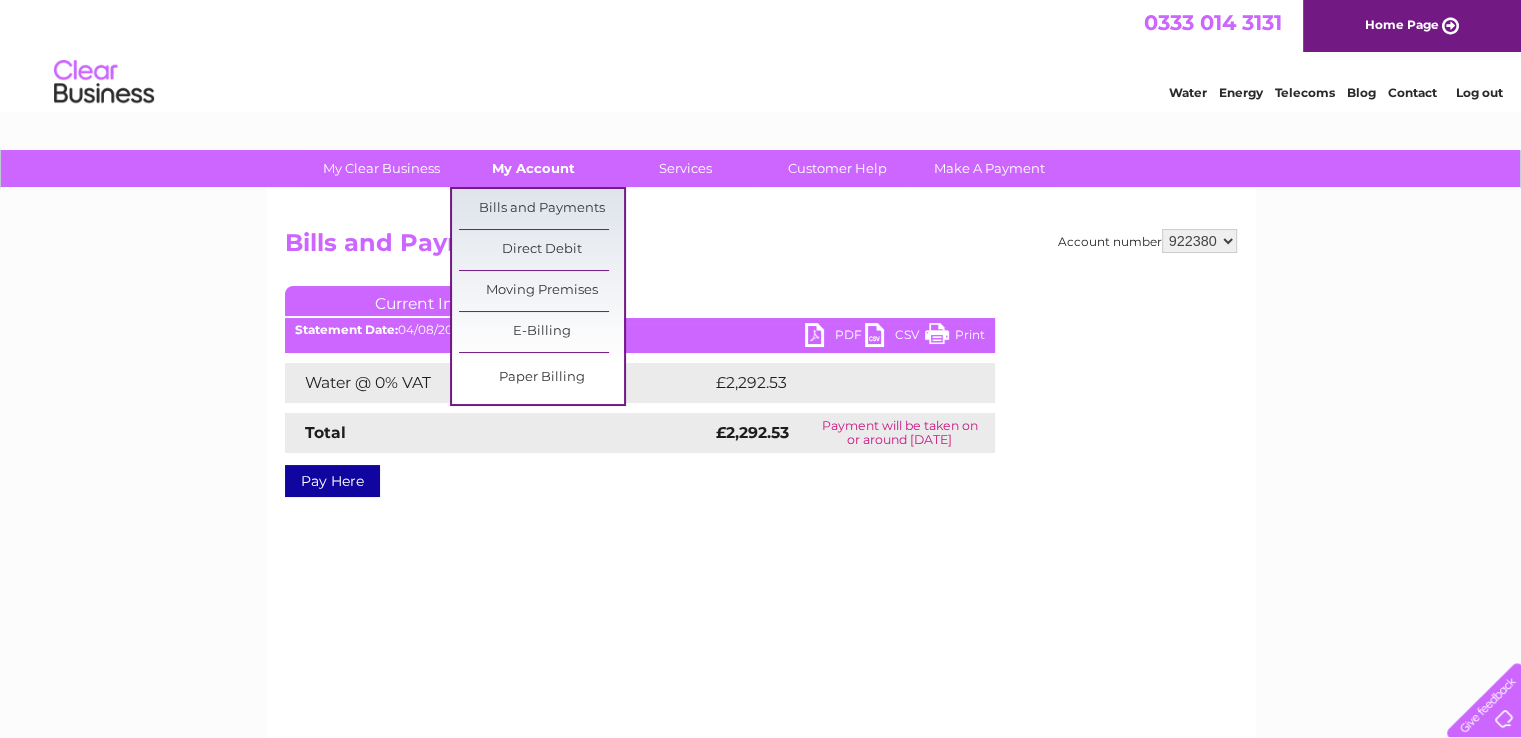 click on "My Account" at bounding box center (533, 168) 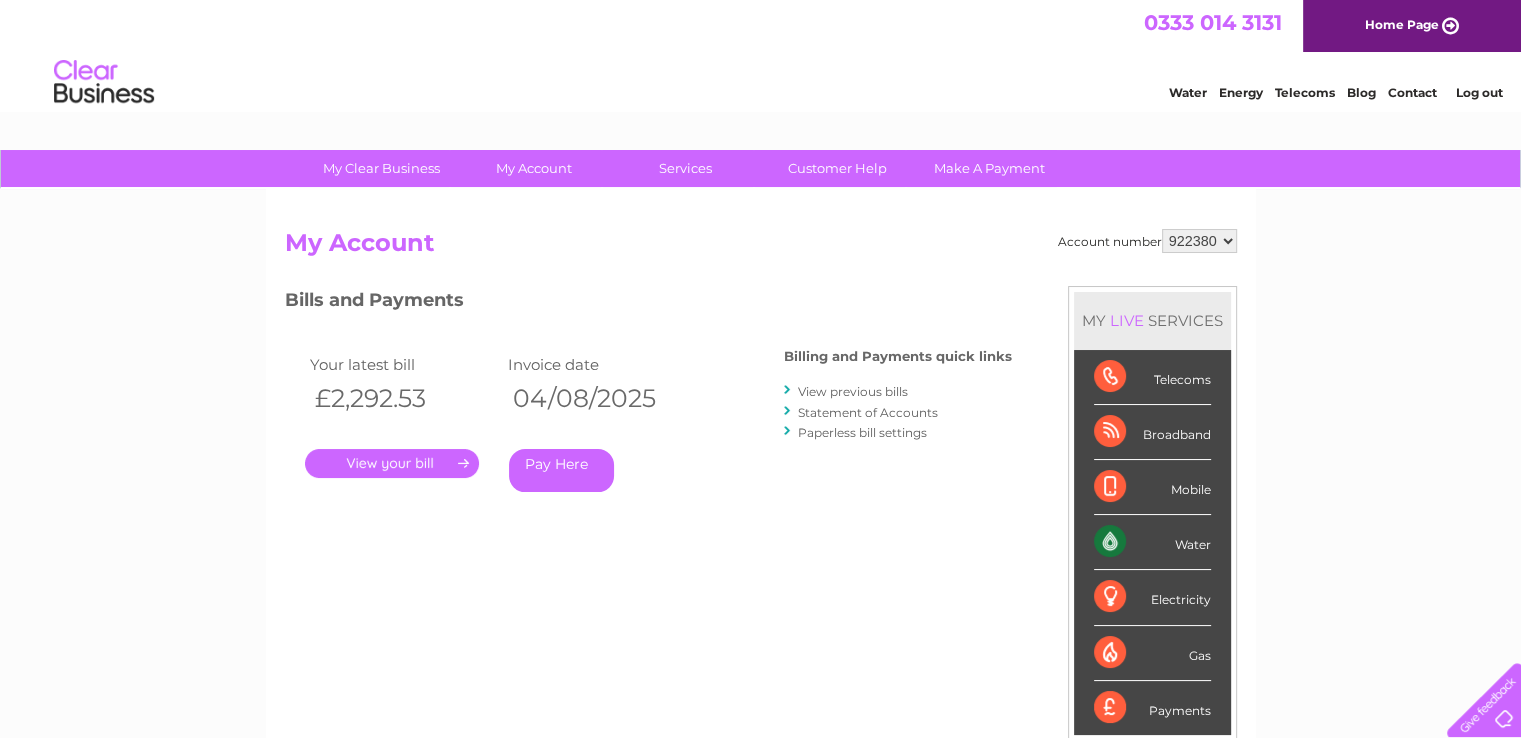 scroll, scrollTop: 0, scrollLeft: 0, axis: both 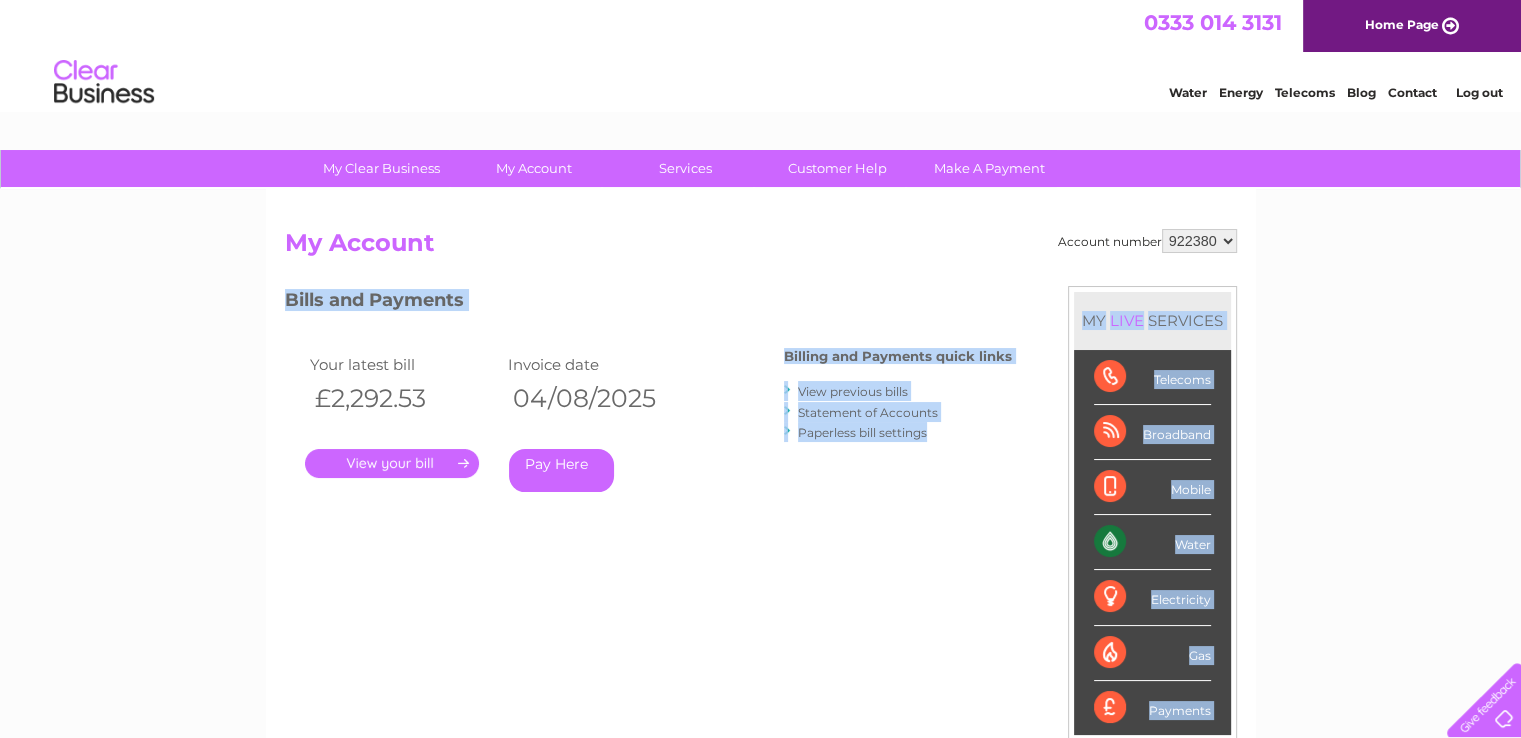 click on "Account number    922380
926408
926409
My Account
MY LIVE SERVICES
Telecoms
Broadband
Mobile
Water
Electricity
Gas
Payments
Bills and Payments
Billing and Payments quick links" at bounding box center (761, 520) 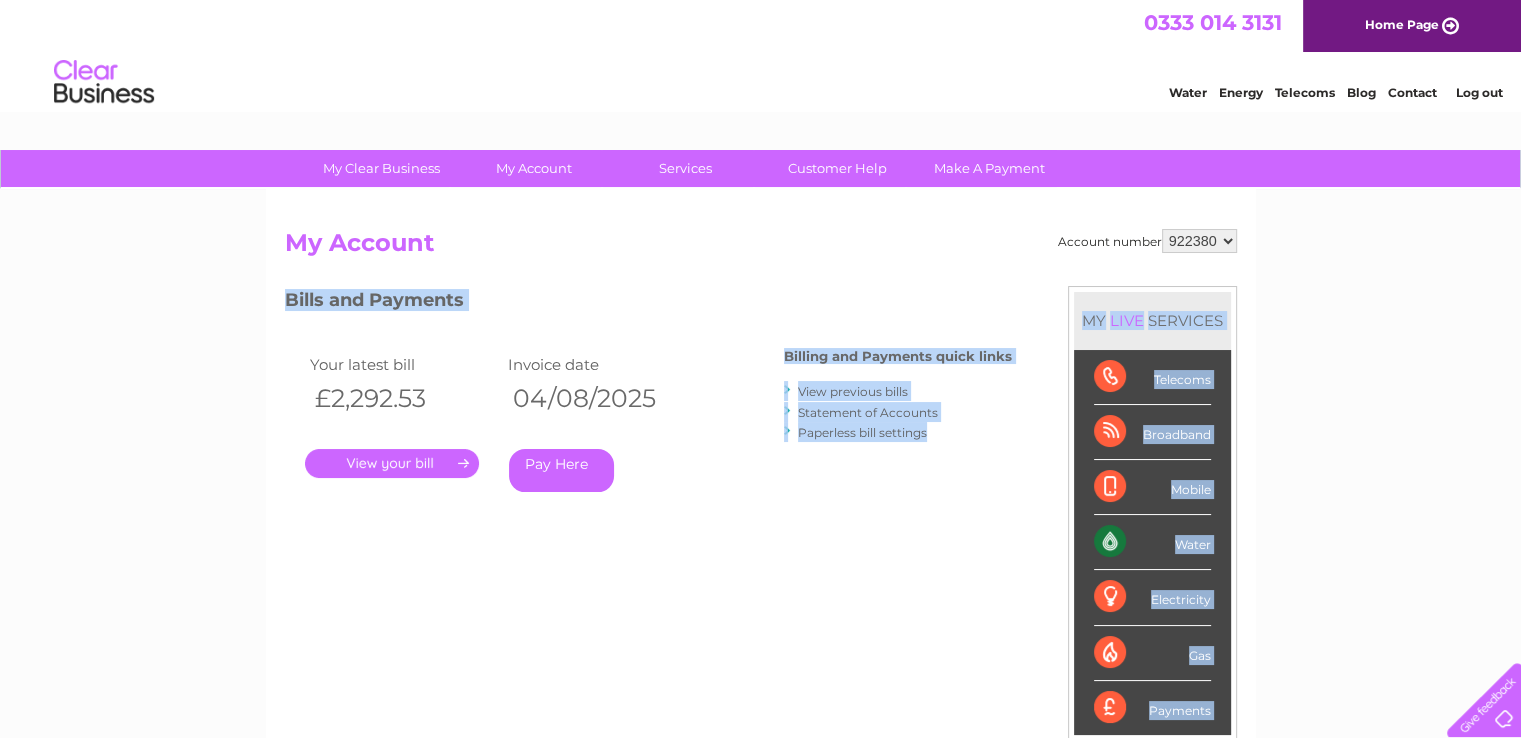 click on "View previous bills" at bounding box center [853, 391] 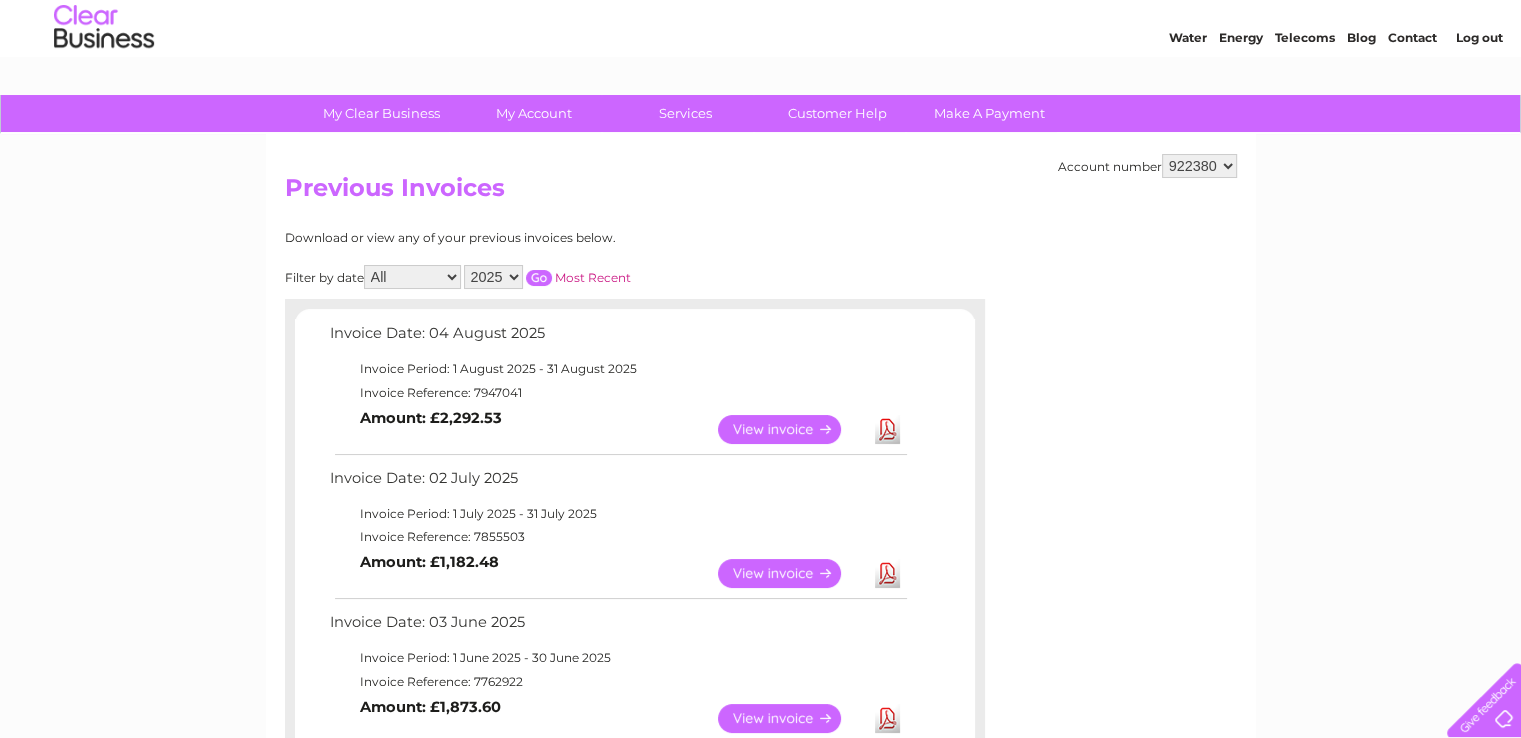 scroll, scrollTop: 52, scrollLeft: 0, axis: vertical 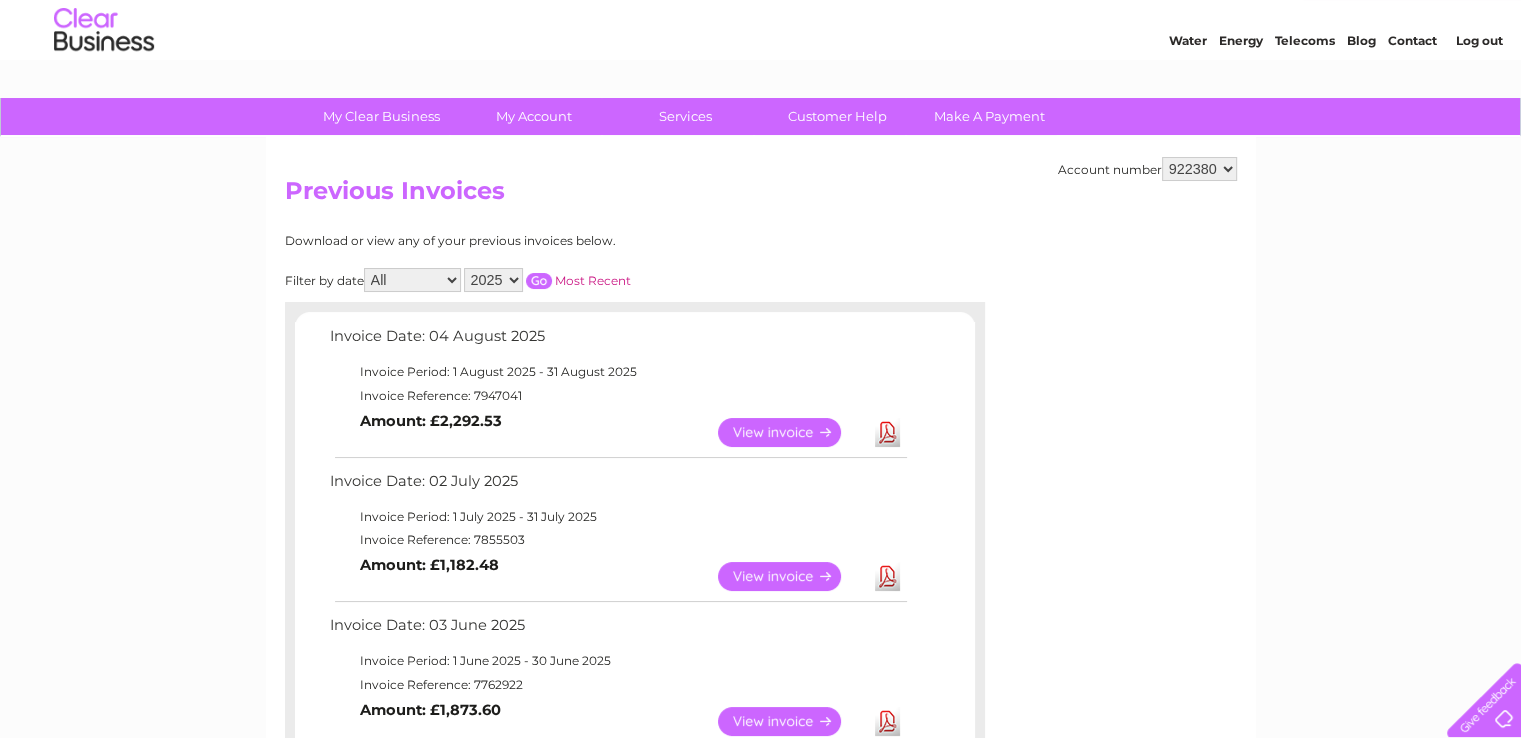 click on "2025
2024
2023
2022" at bounding box center [493, 280] 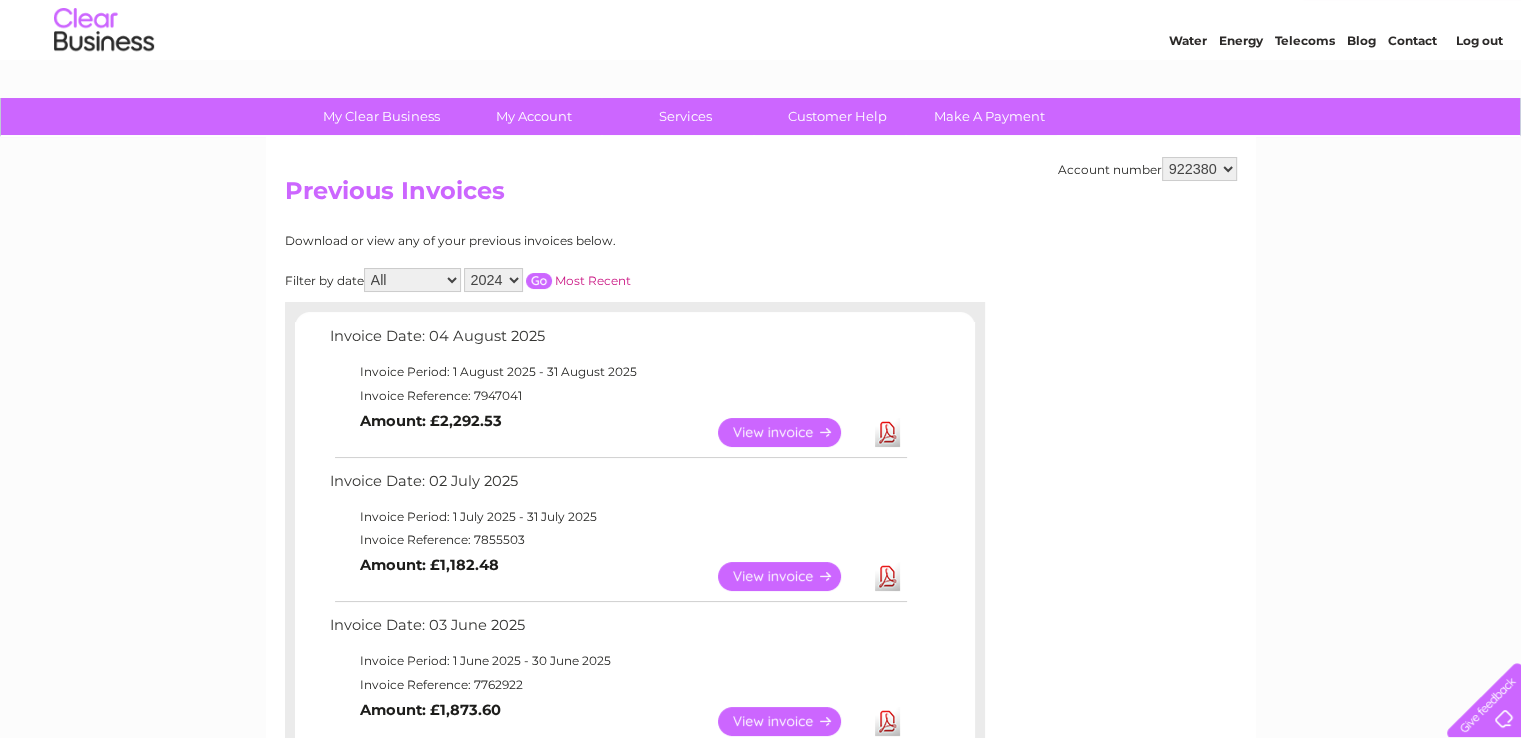 click at bounding box center [539, 281] 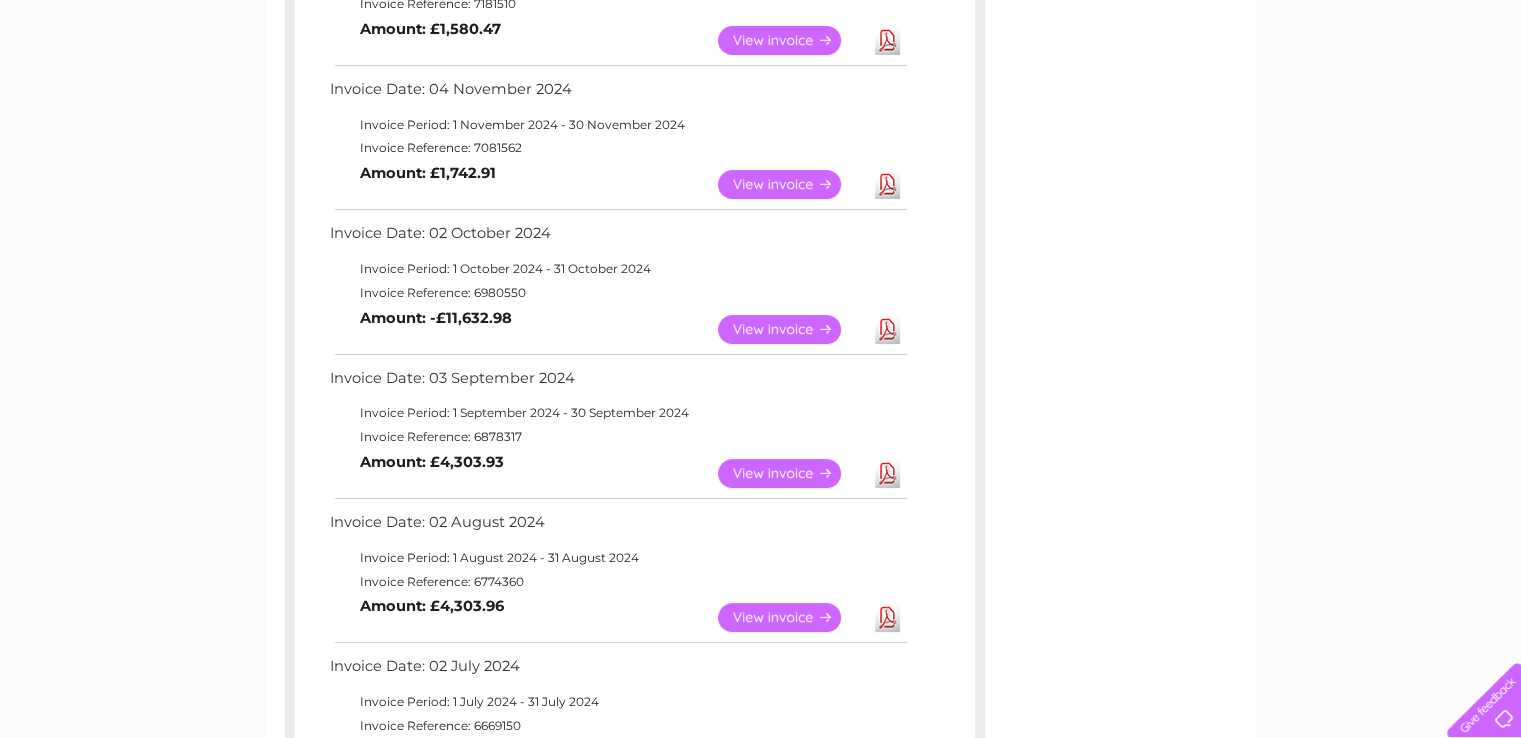 scroll, scrollTop: 0, scrollLeft: 0, axis: both 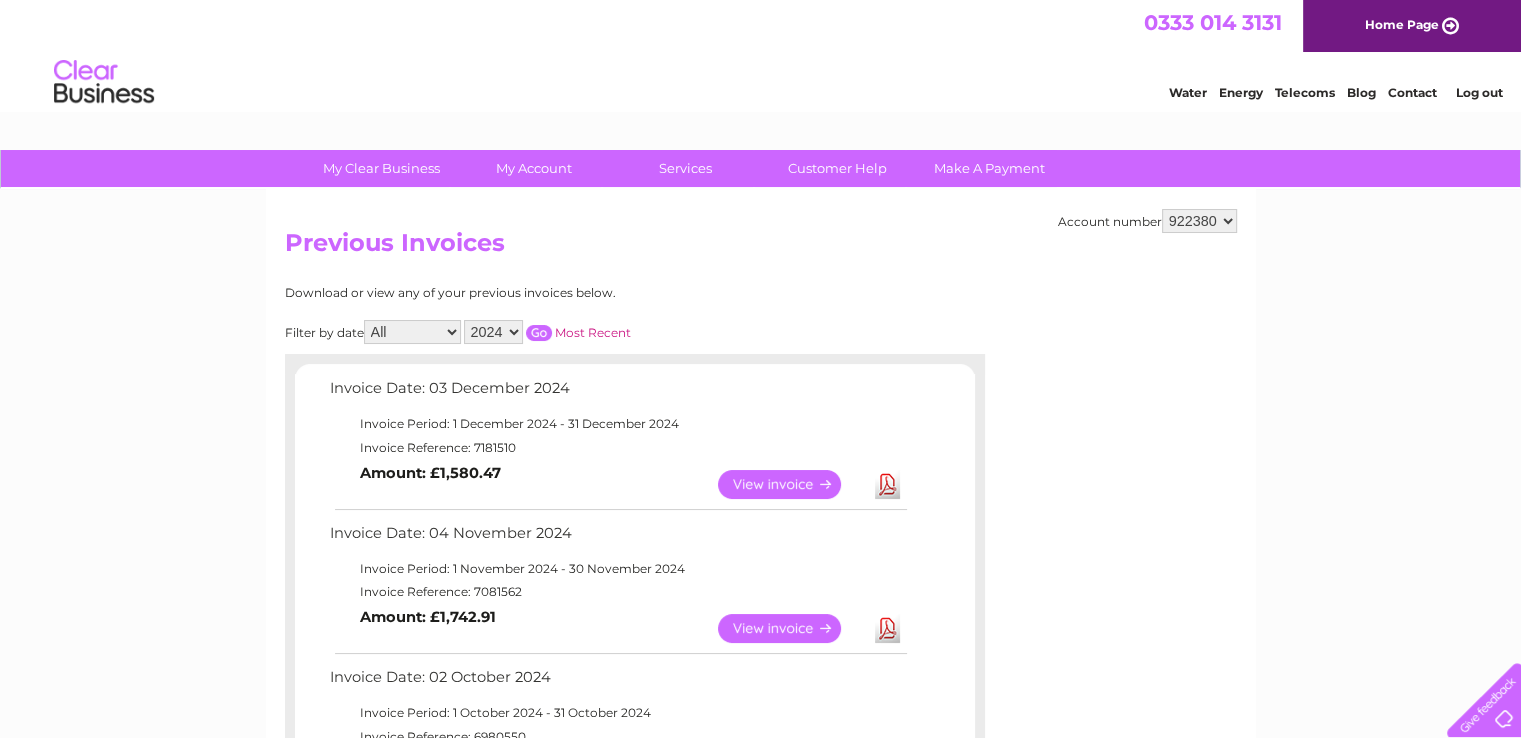 drag, startPoint x: 1200, startPoint y: 218, endPoint x: 1201, endPoint y: 258, distance: 40.012497 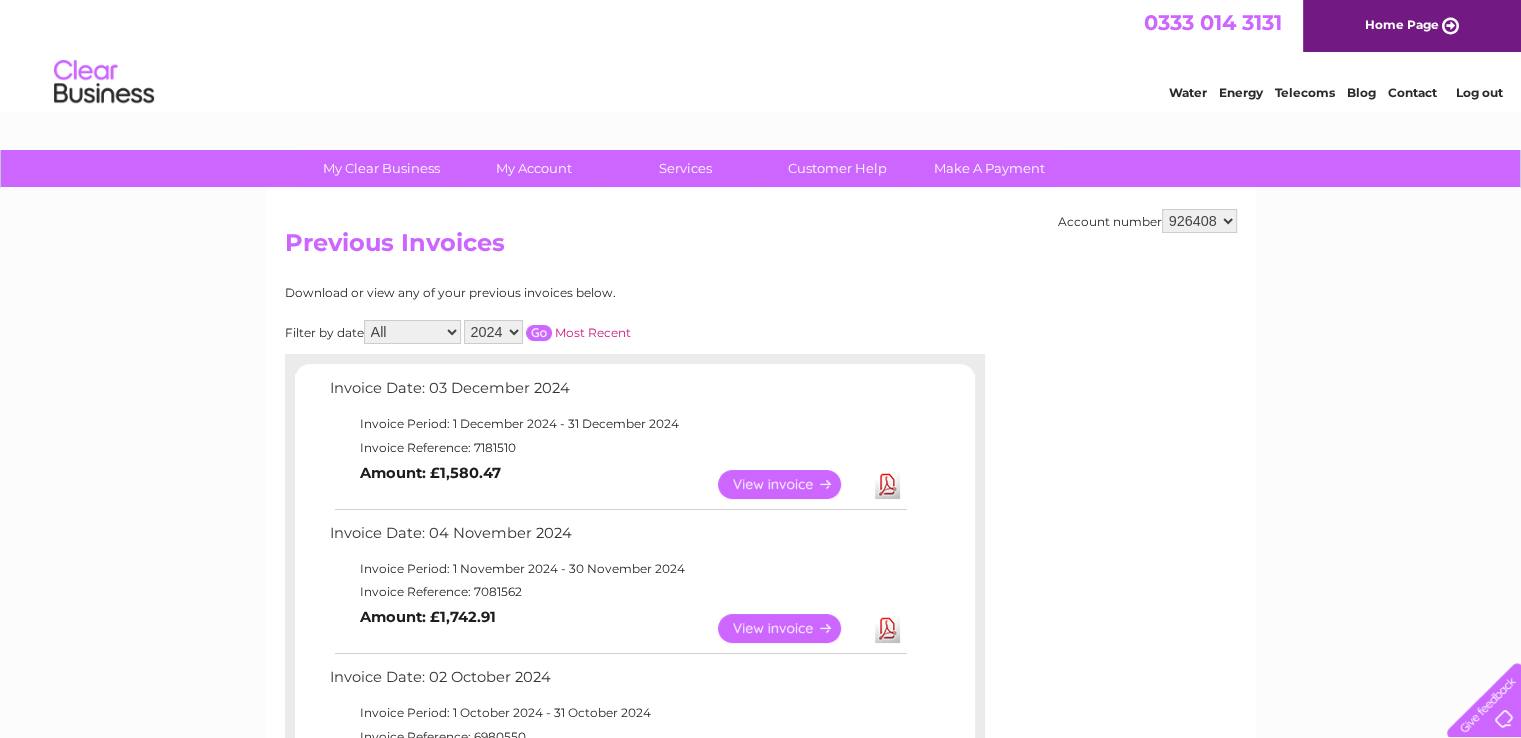 click on "922380
926408
926409" at bounding box center (1199, 221) 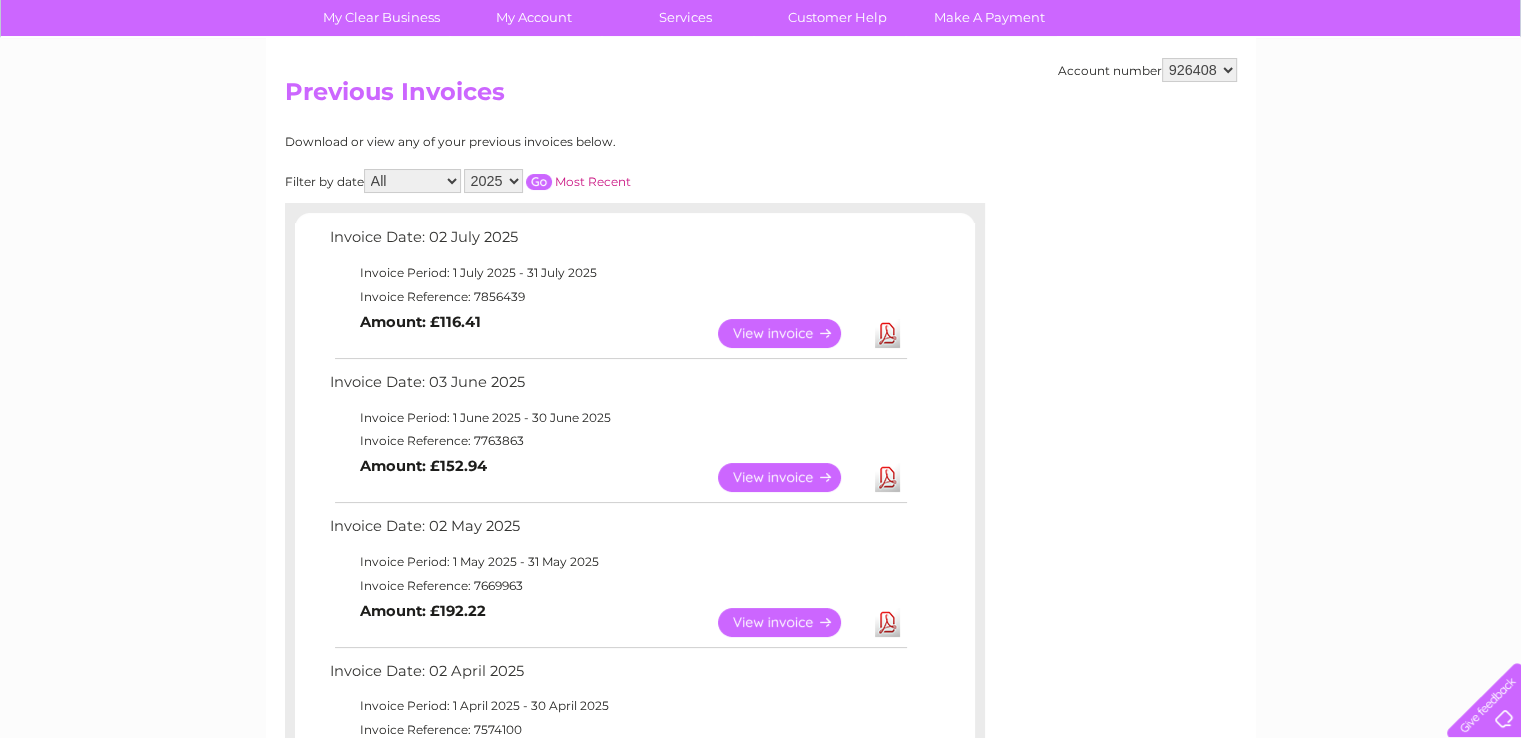 scroll, scrollTop: 152, scrollLeft: 0, axis: vertical 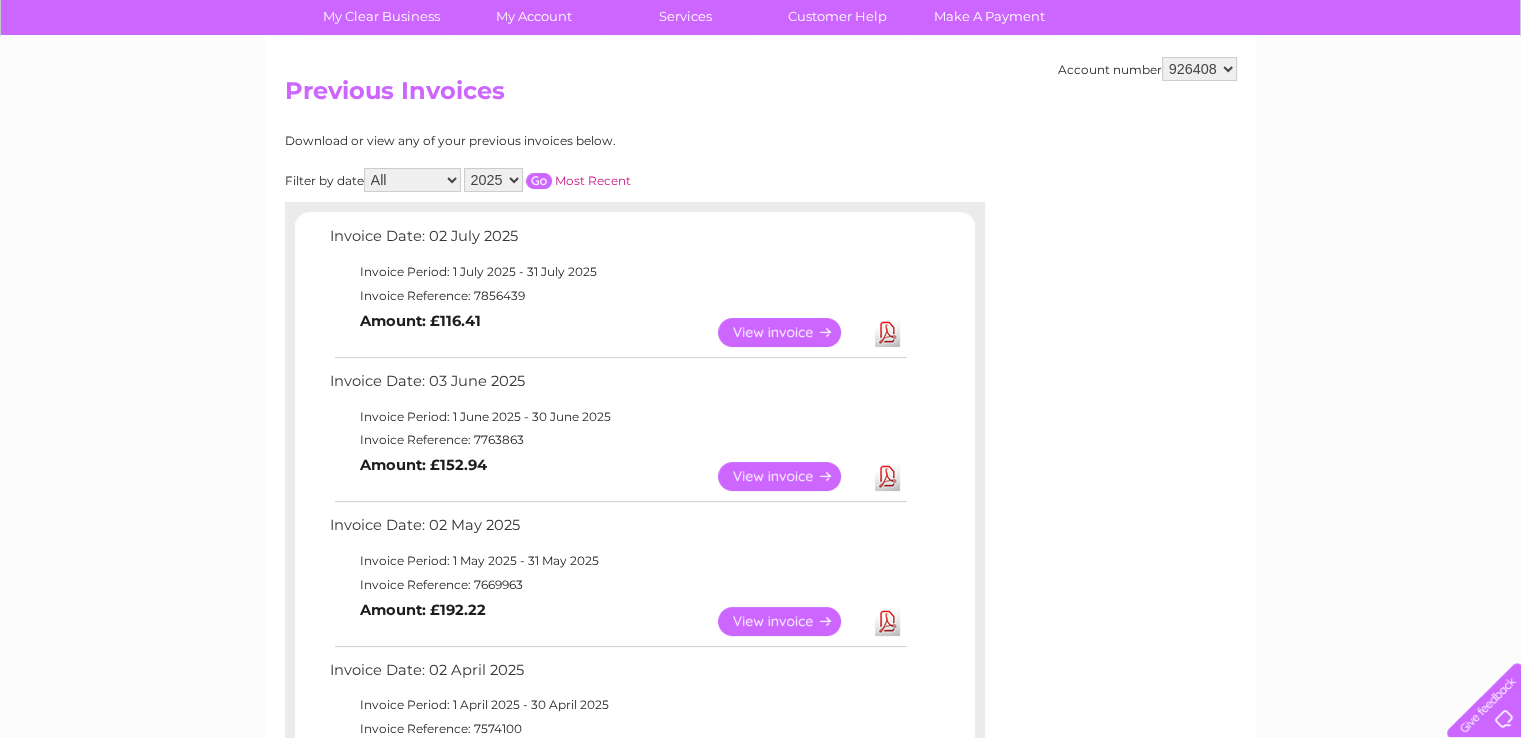 click on "2025
2024
2023
2022" at bounding box center [493, 180] 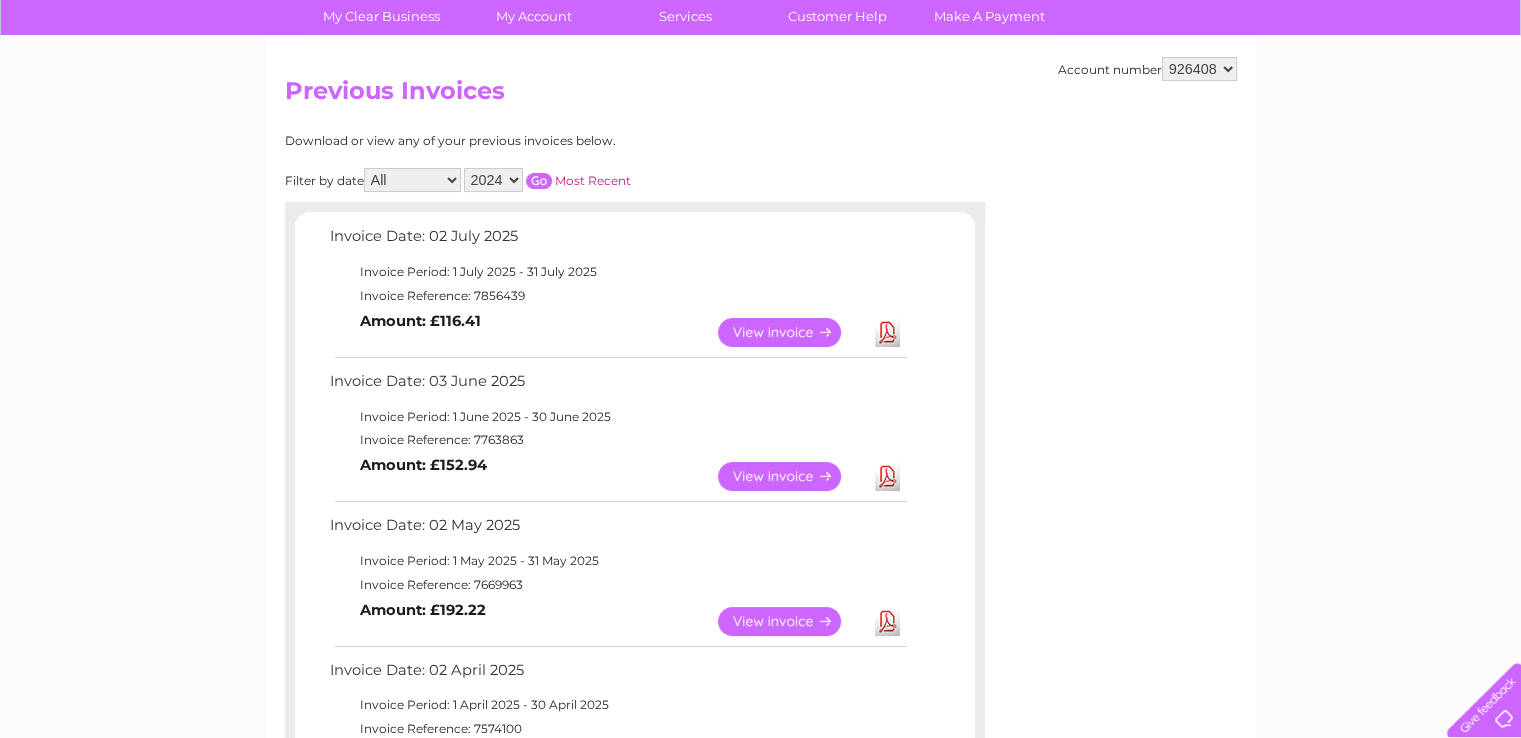 click on "2025
2024
2023
2022" at bounding box center [493, 180] 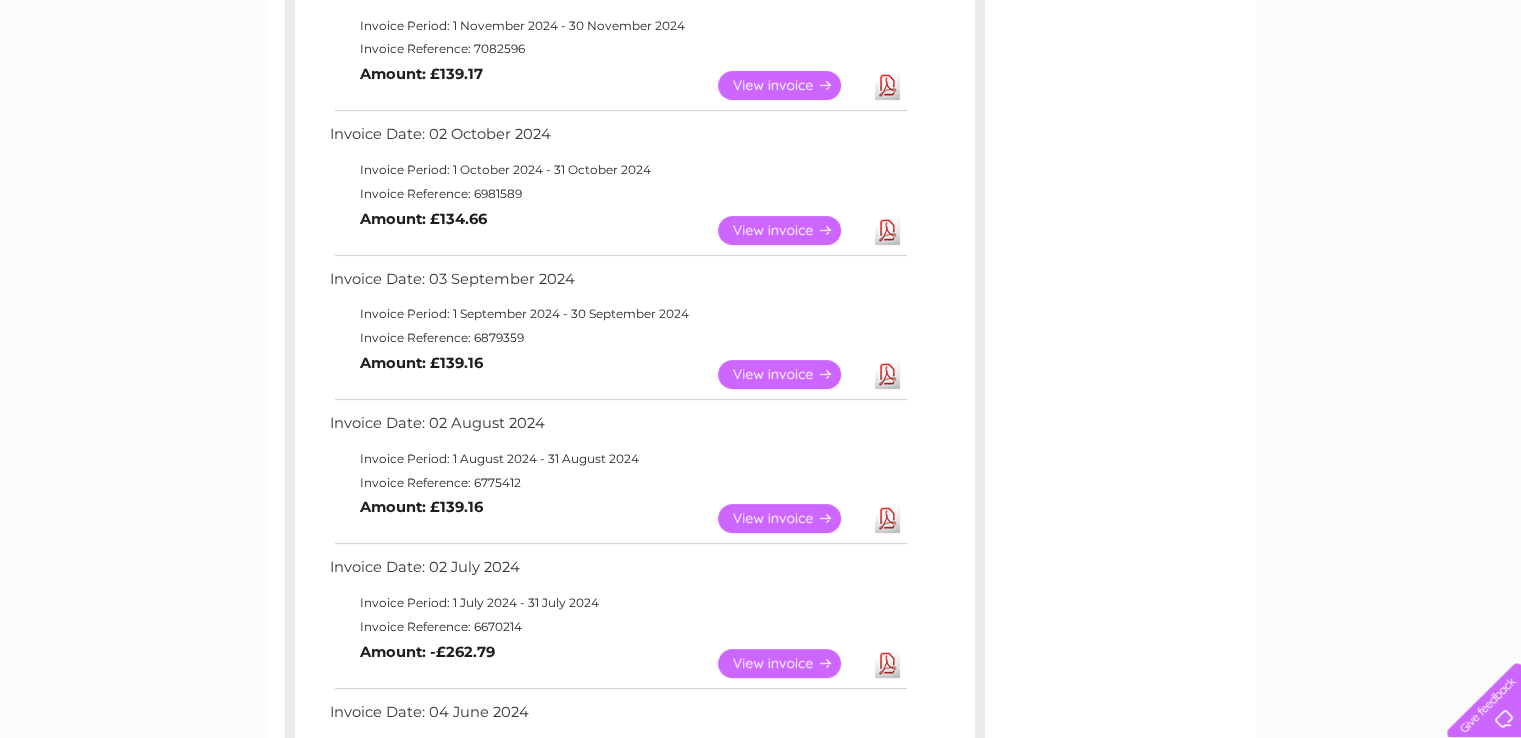 scroll, scrollTop: 544, scrollLeft: 0, axis: vertical 